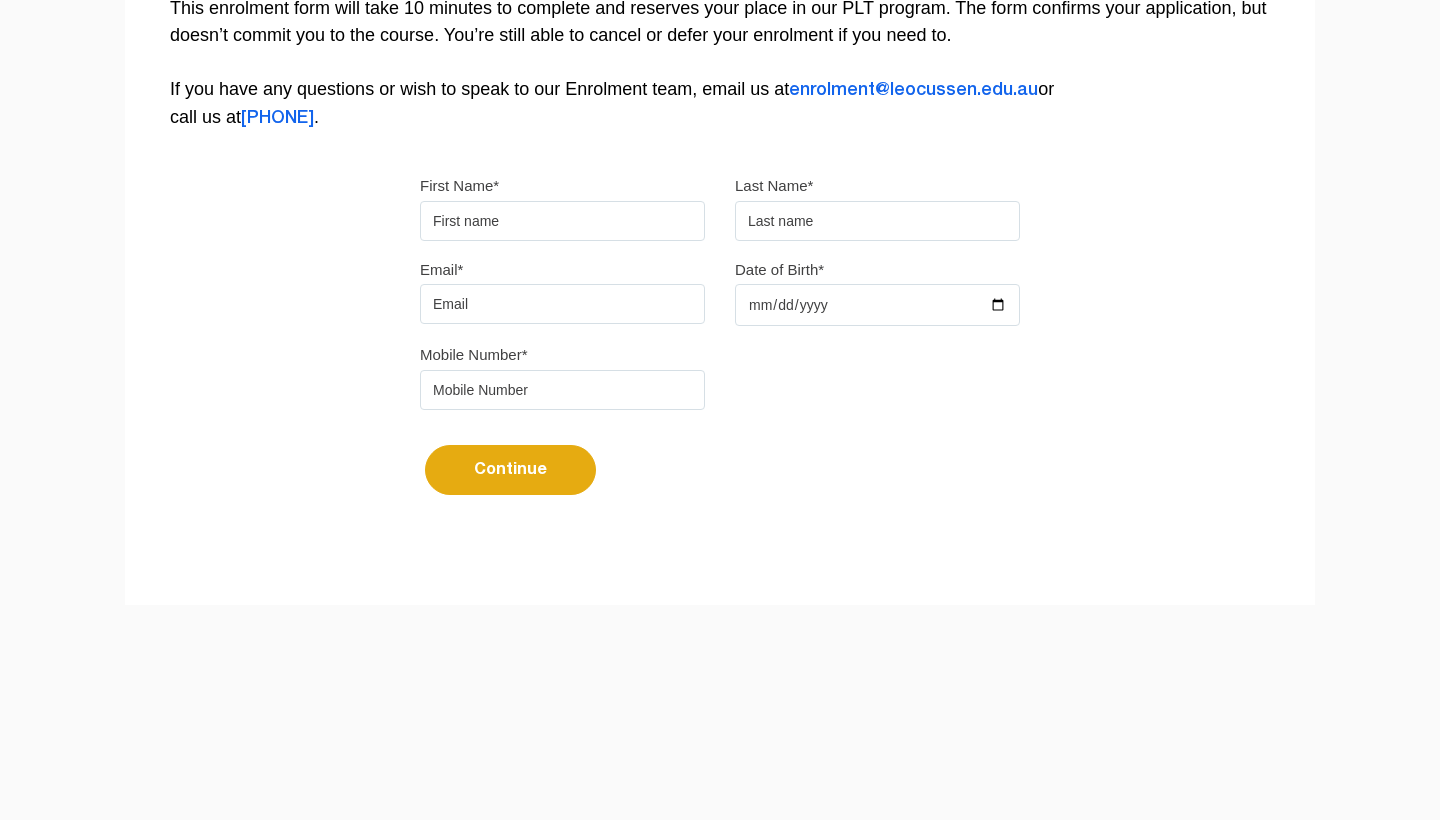 scroll, scrollTop: 503, scrollLeft: 1, axis: both 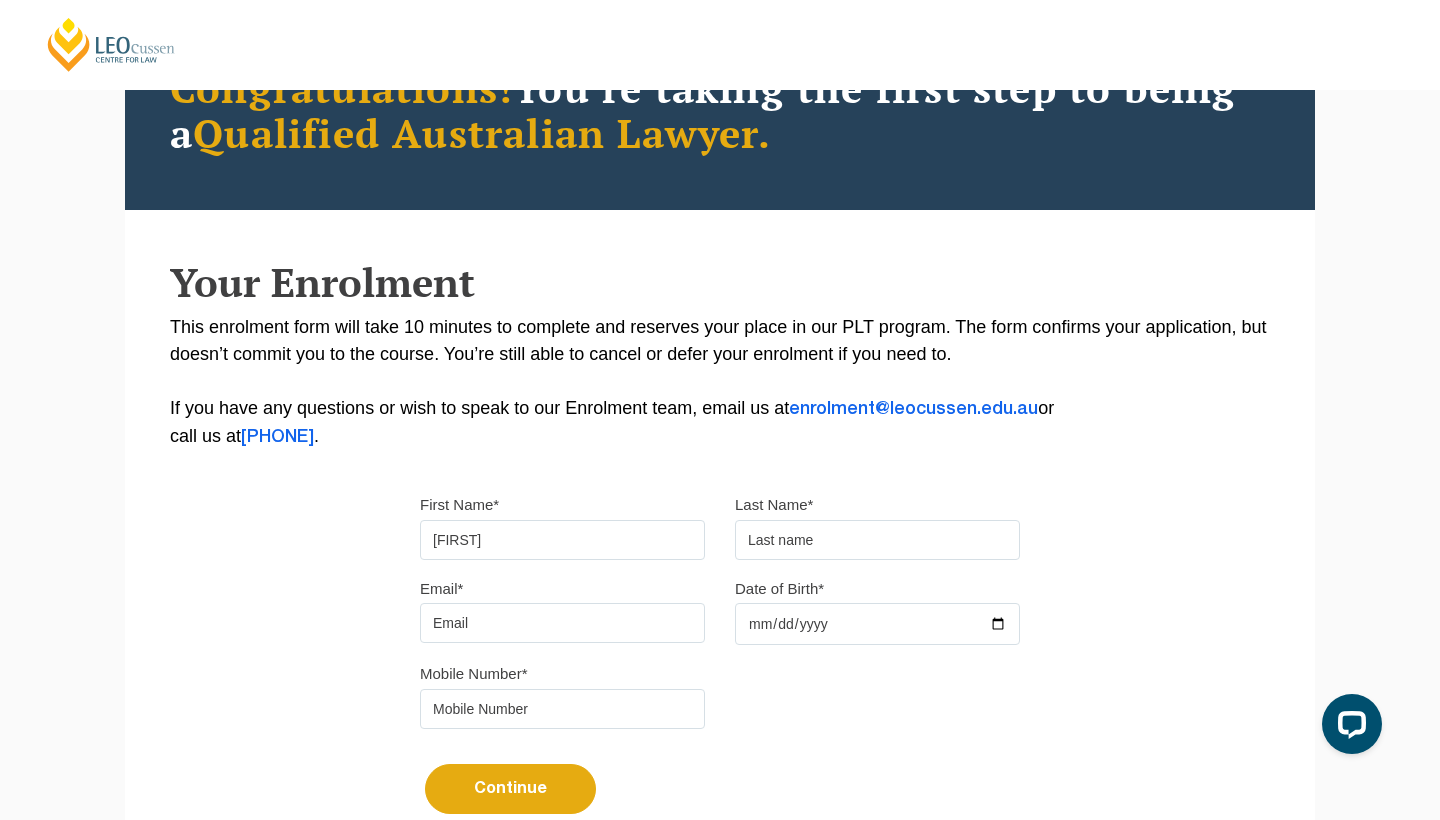 type on "Dylan" 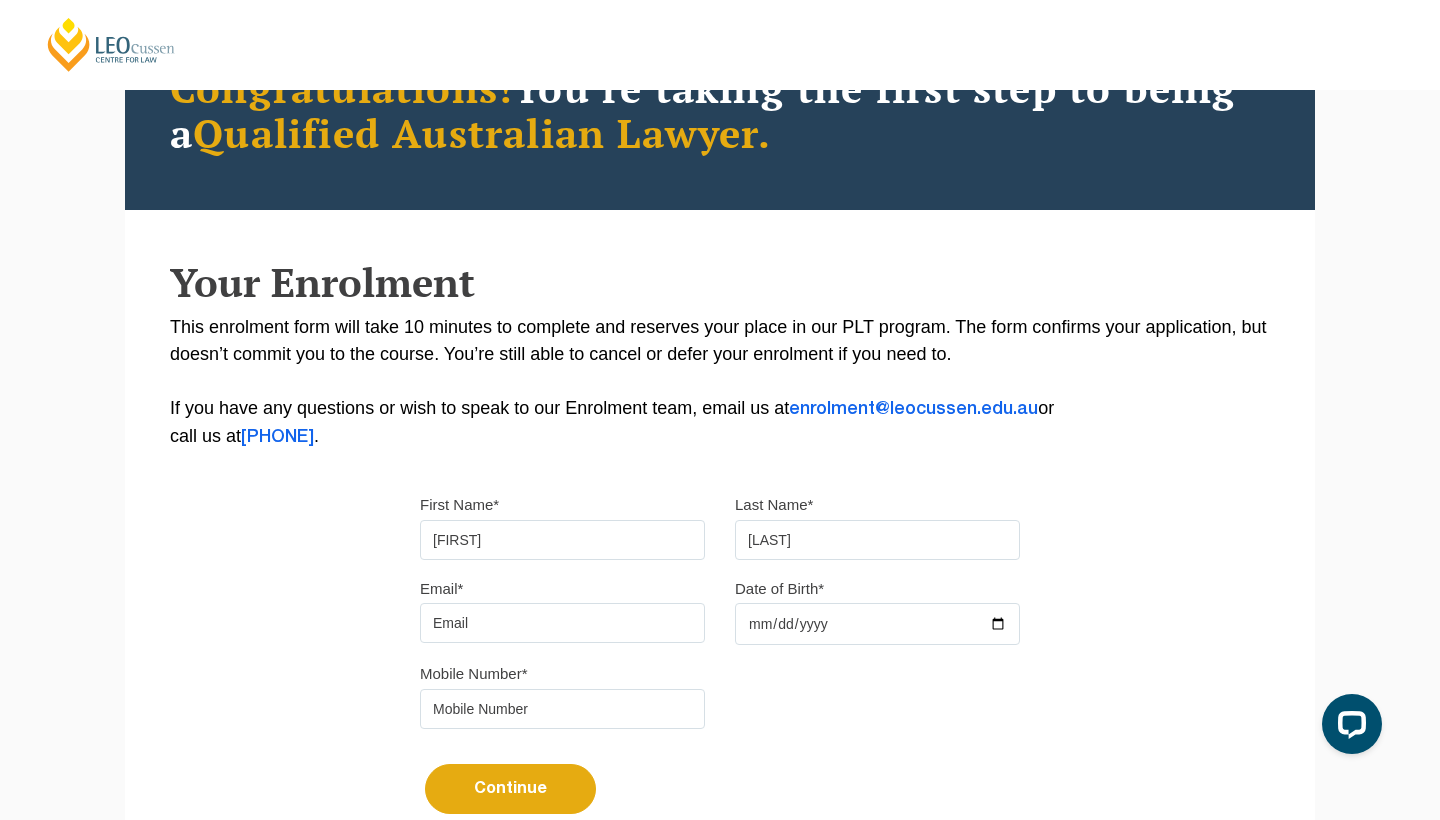 type on "Neville" 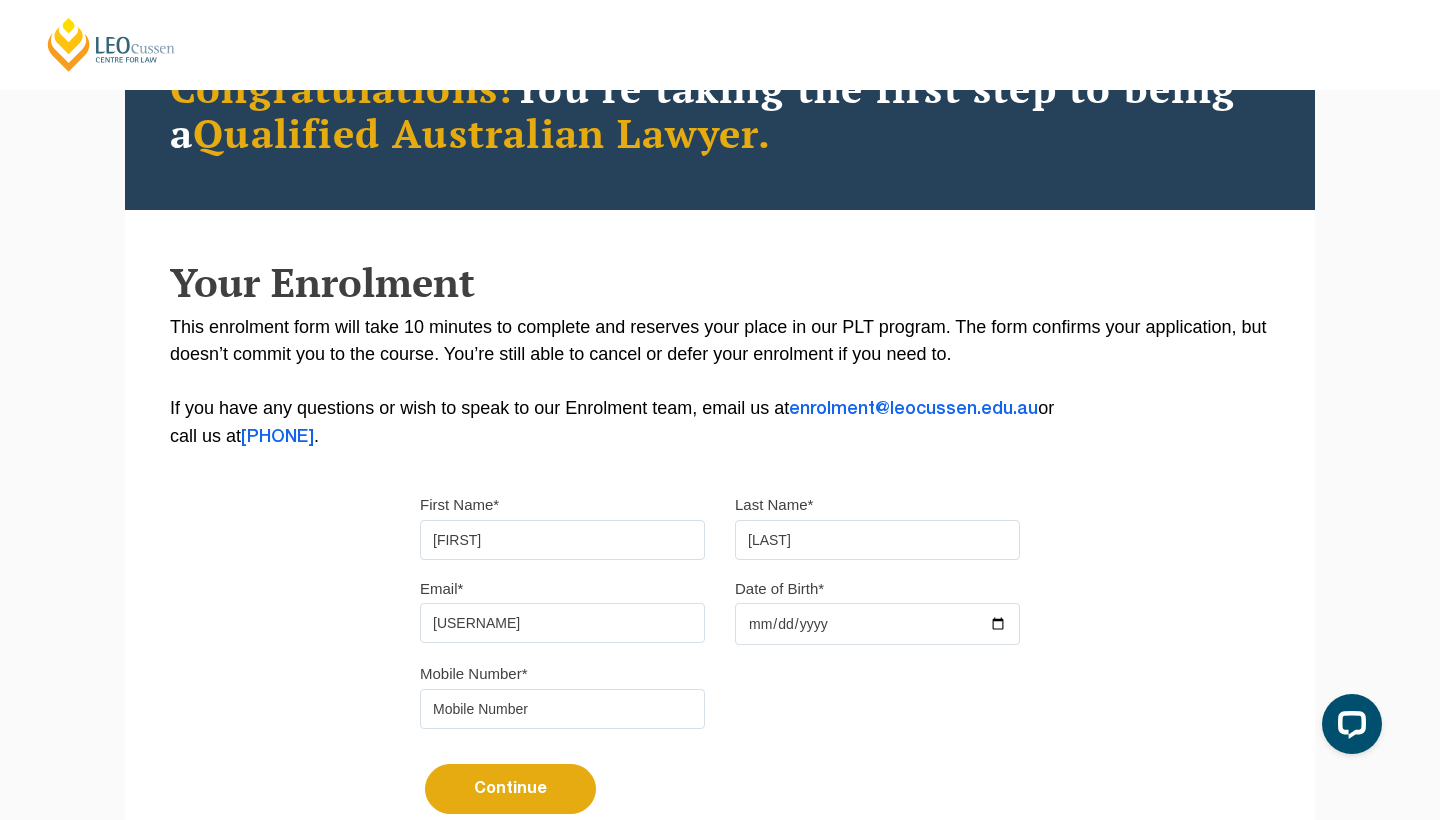 type on "dylanneville2003@icloud.com" 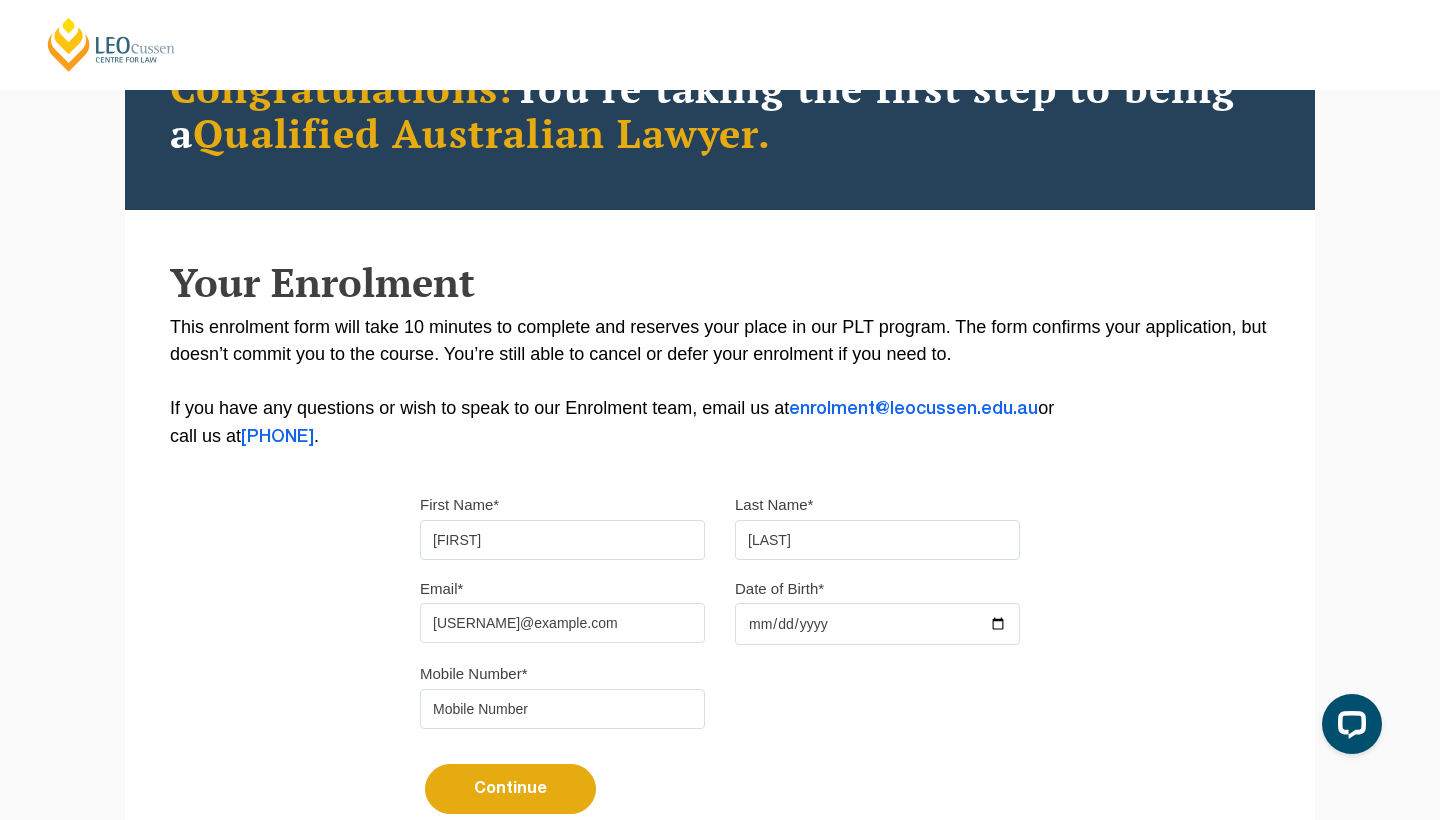 click on "Date of Birth*" at bounding box center (877, 624) 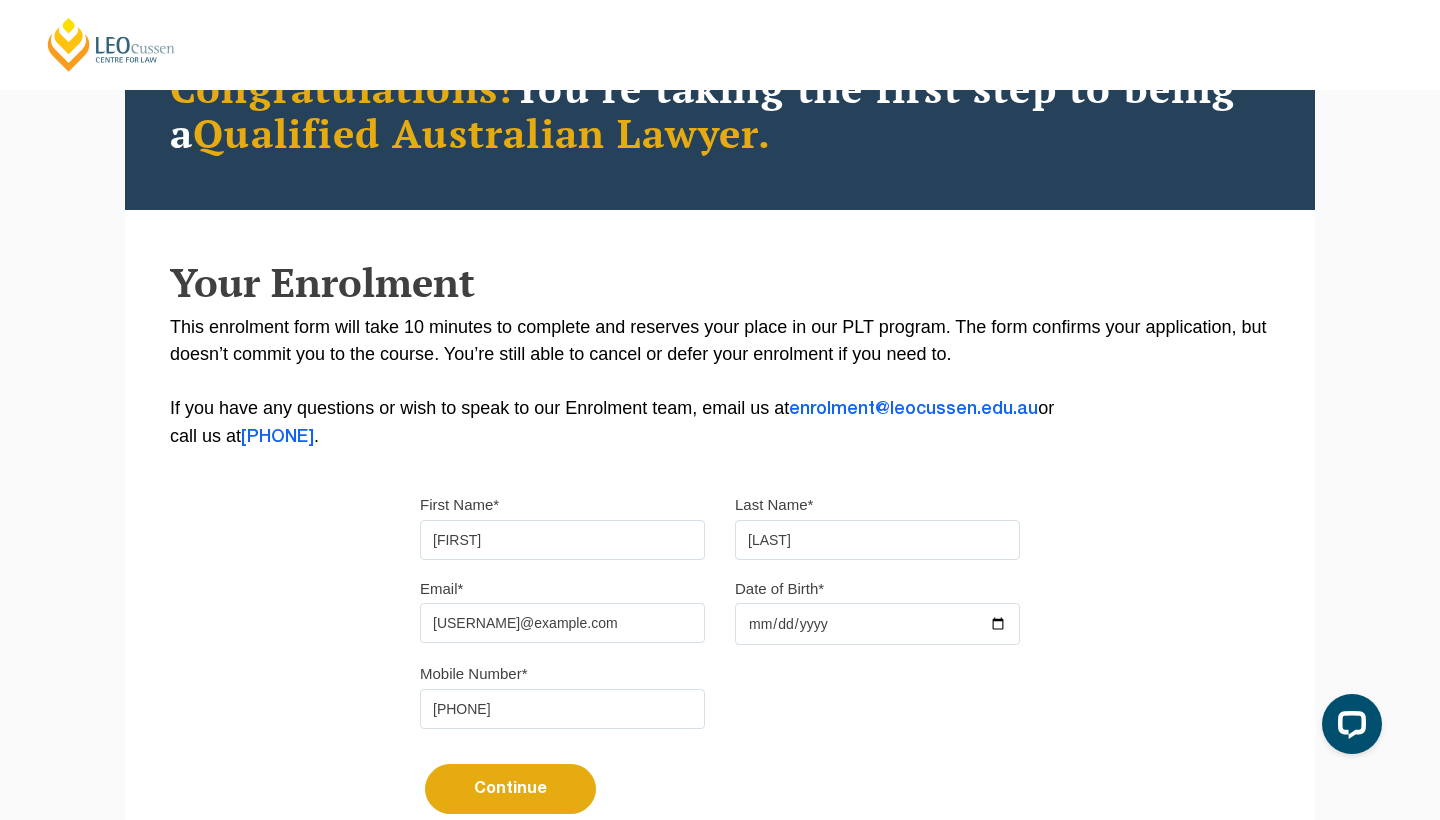 type on "0413926643" 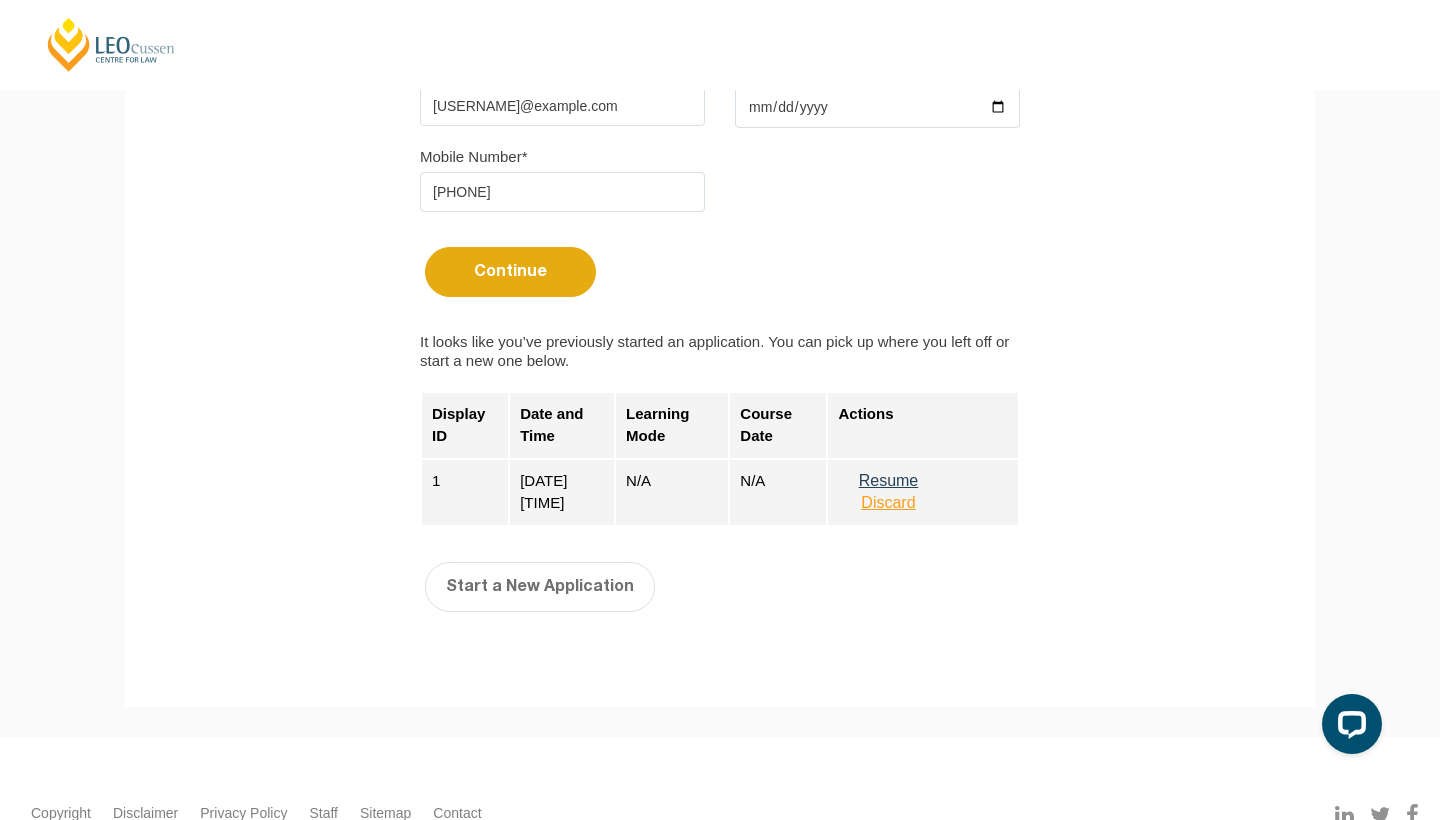scroll, scrollTop: 713, scrollLeft: 0, axis: vertical 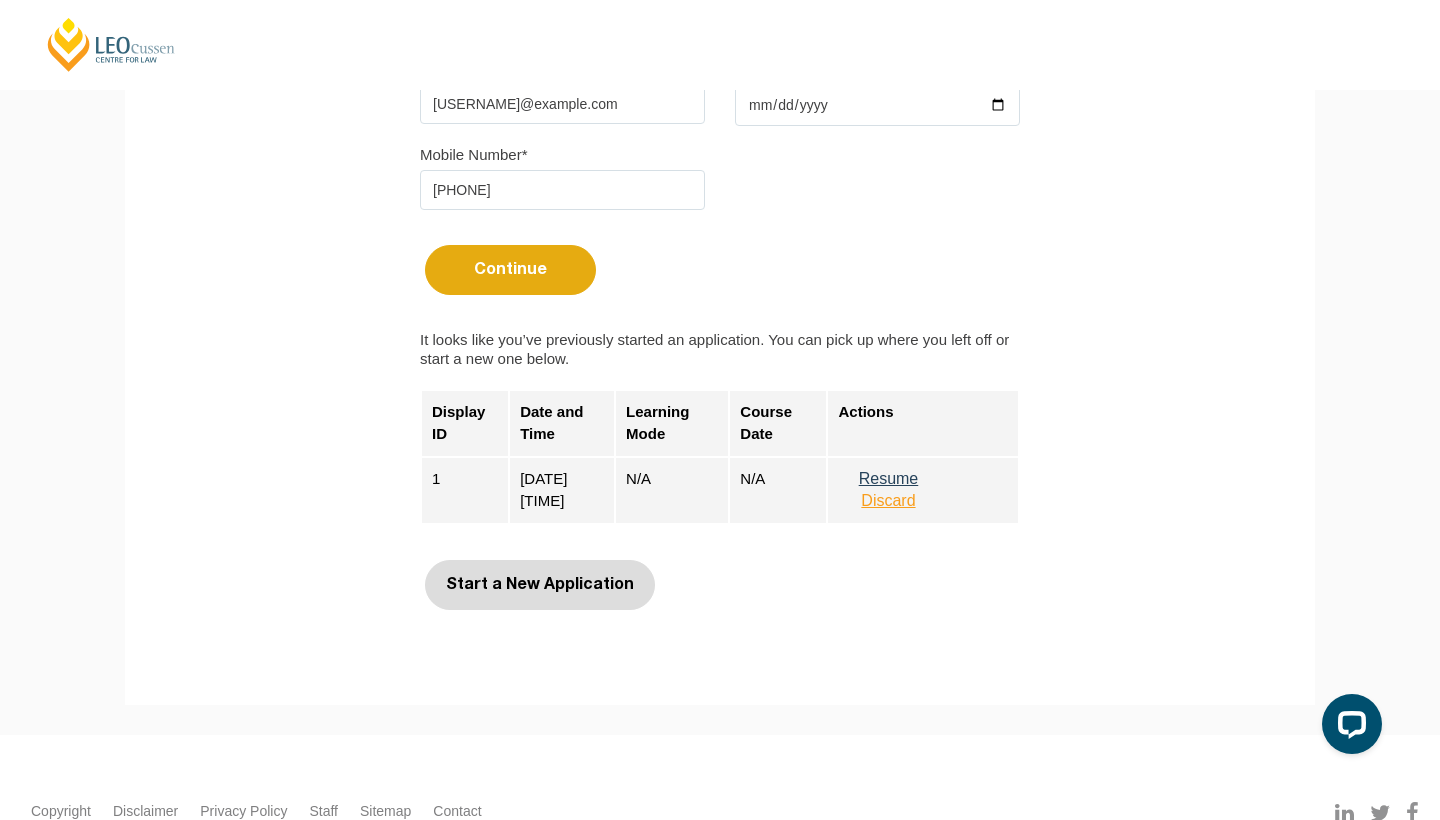 click on "Start a New Application" at bounding box center (540, 585) 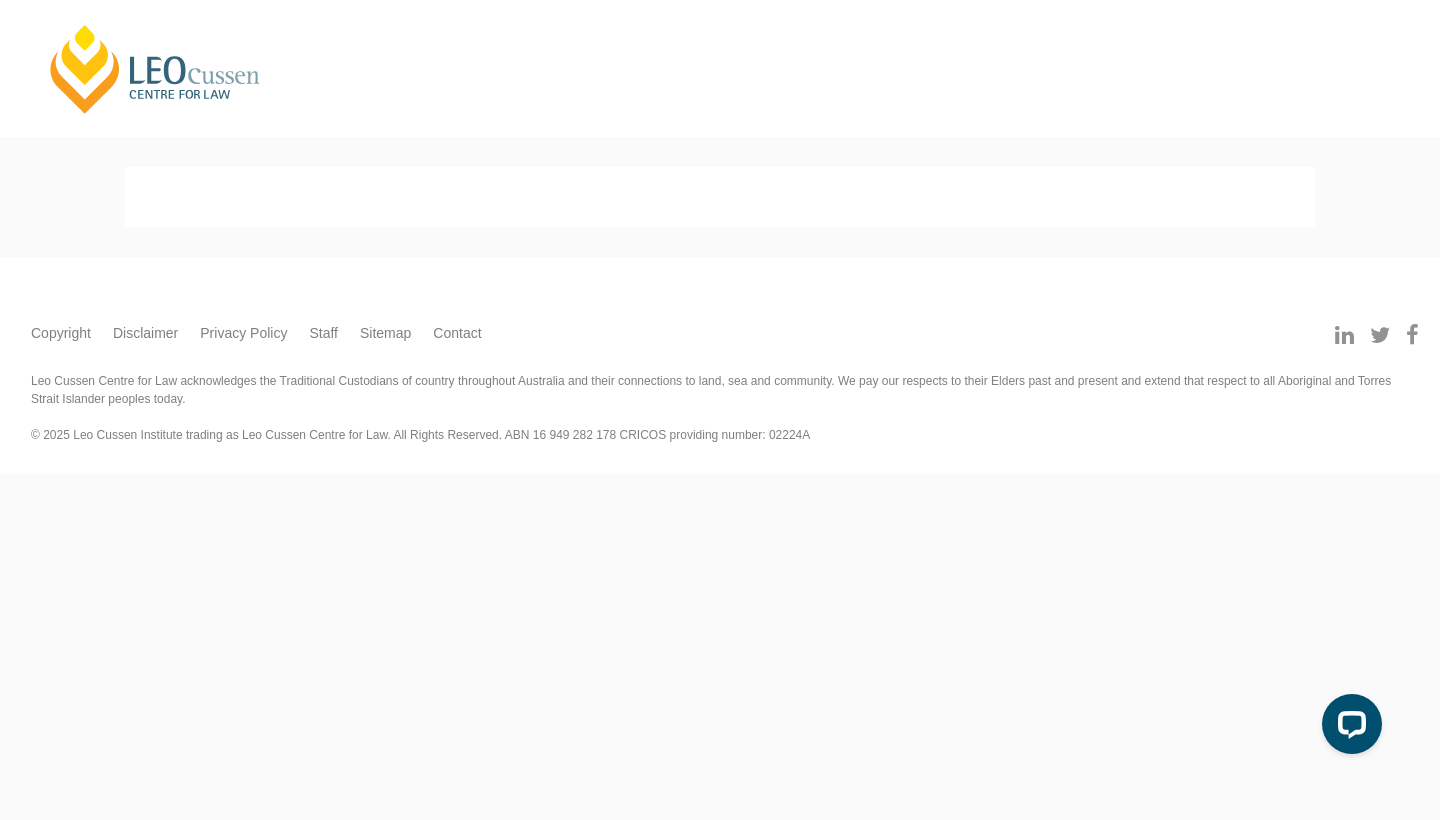 scroll, scrollTop: 0, scrollLeft: 0, axis: both 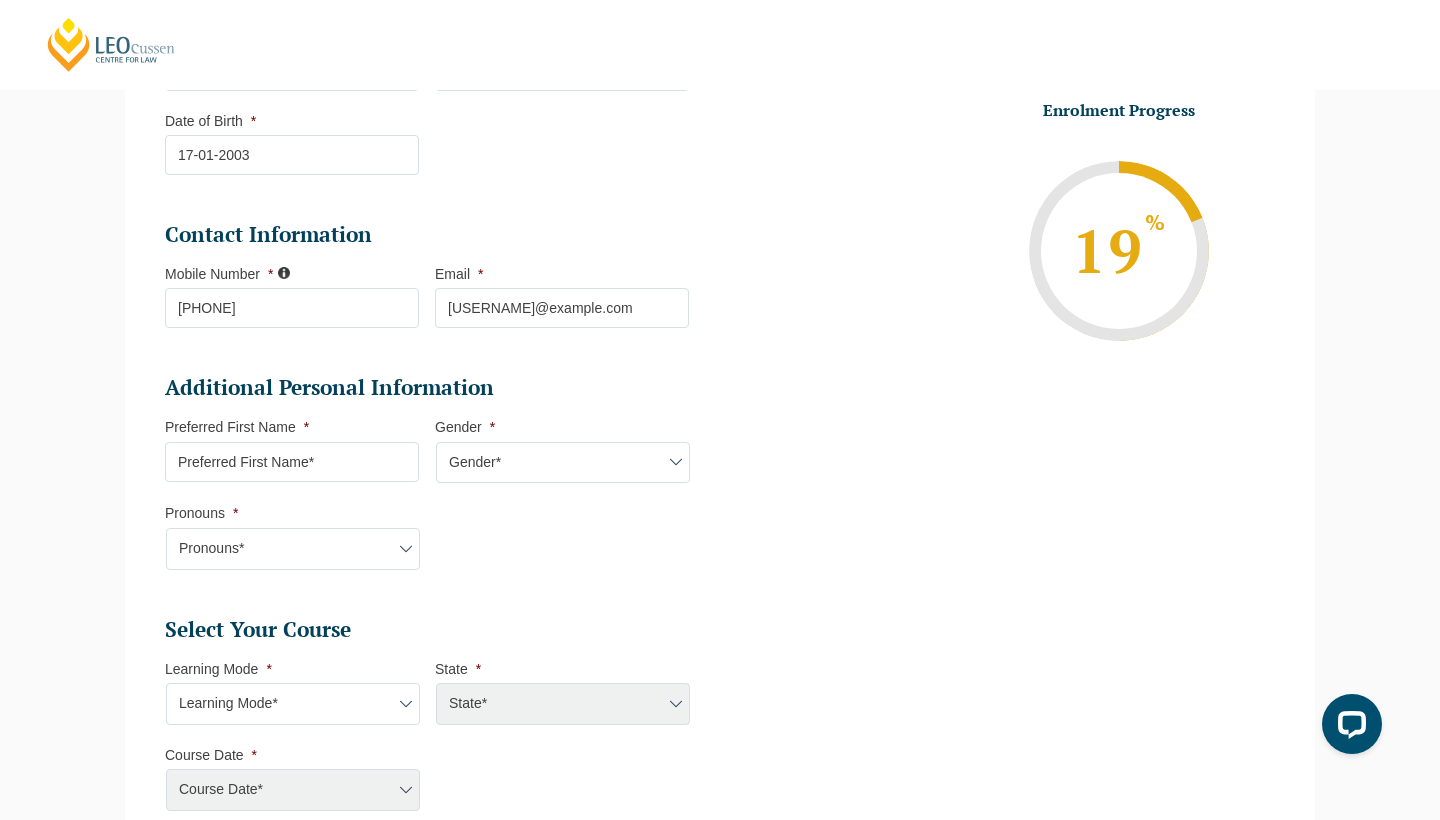 click on "Additional Personal Information Preferred First Name * Gender * Gender* Male Female Nonbinary Intersex Prefer not to disclose Other Pronouns * Pronouns* She/Her/Hers He/Him/His They/Them/Theirs Other Prefer not to disclose Other pronouns" at bounding box center [435, 482] 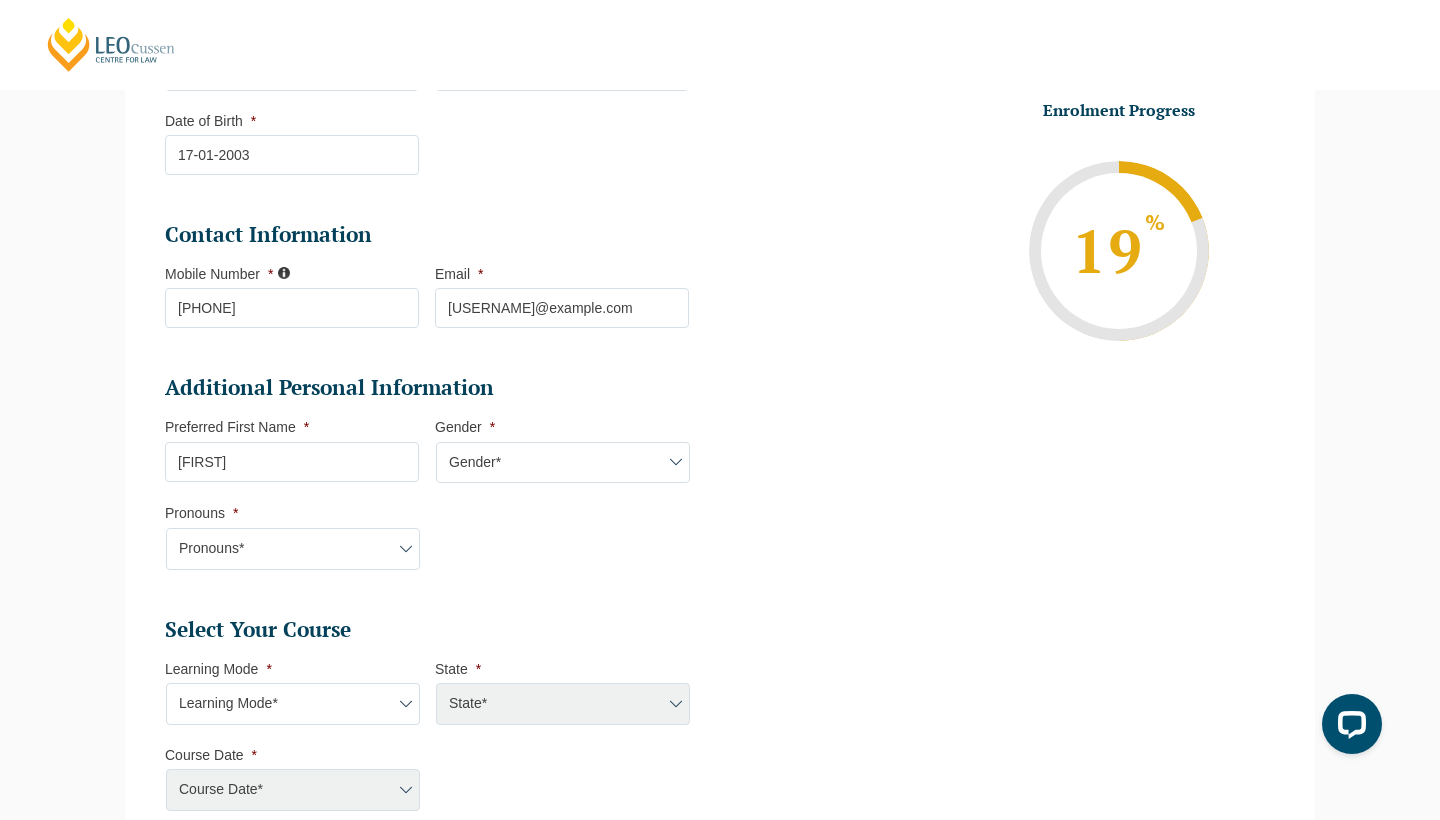 type on "[FIRST]" 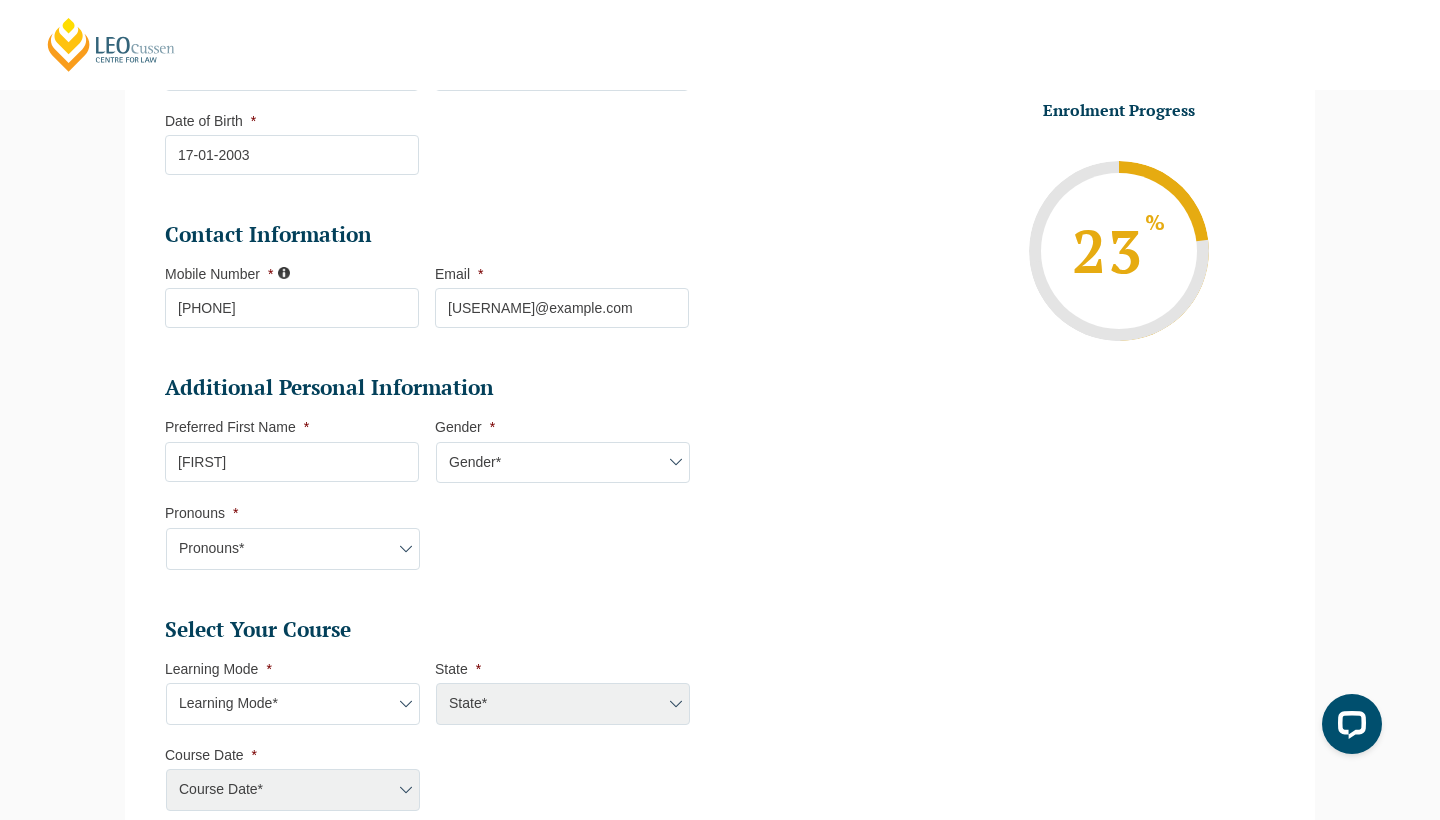 select on "Male" 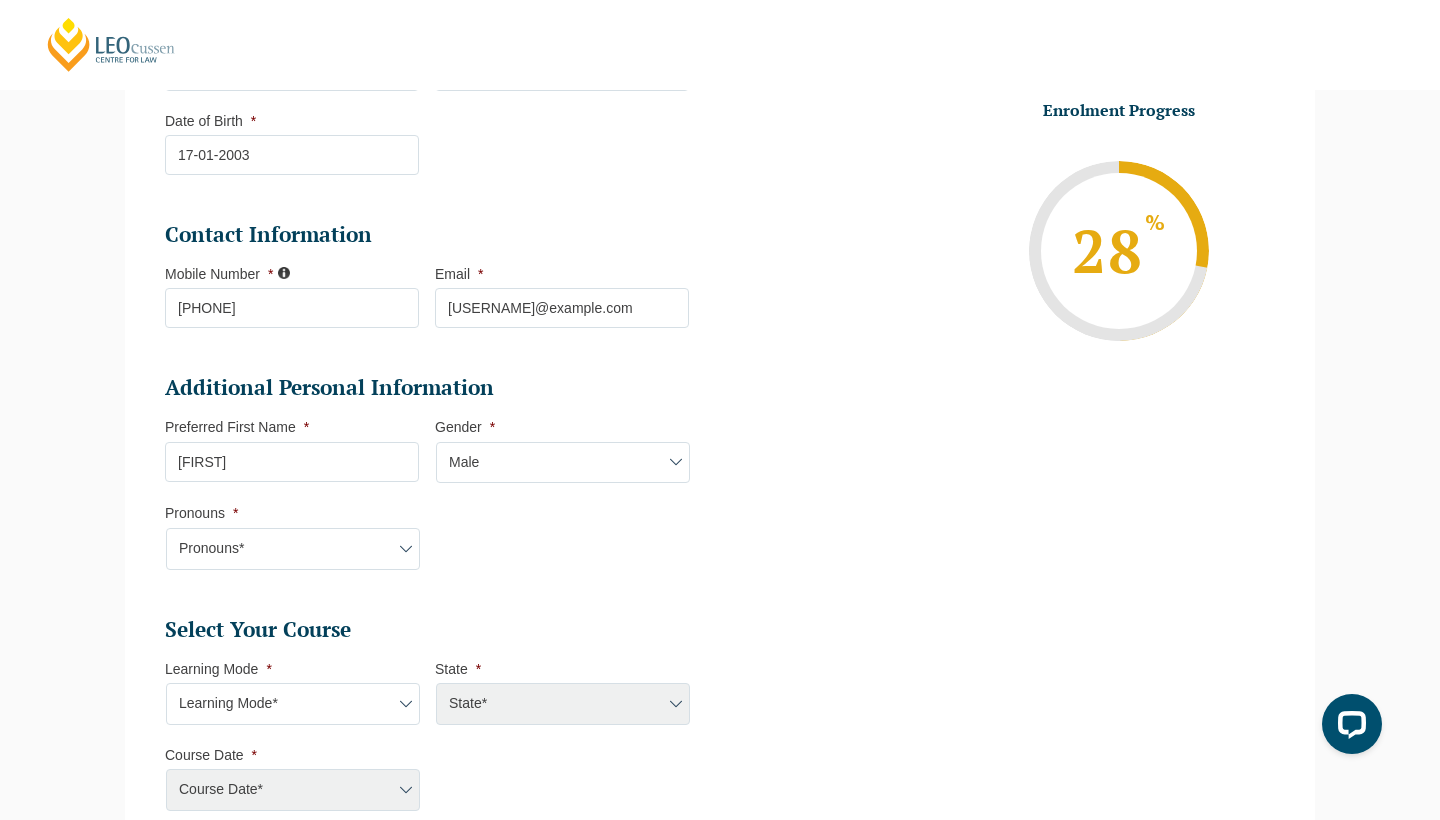 select on "He/Him/His" 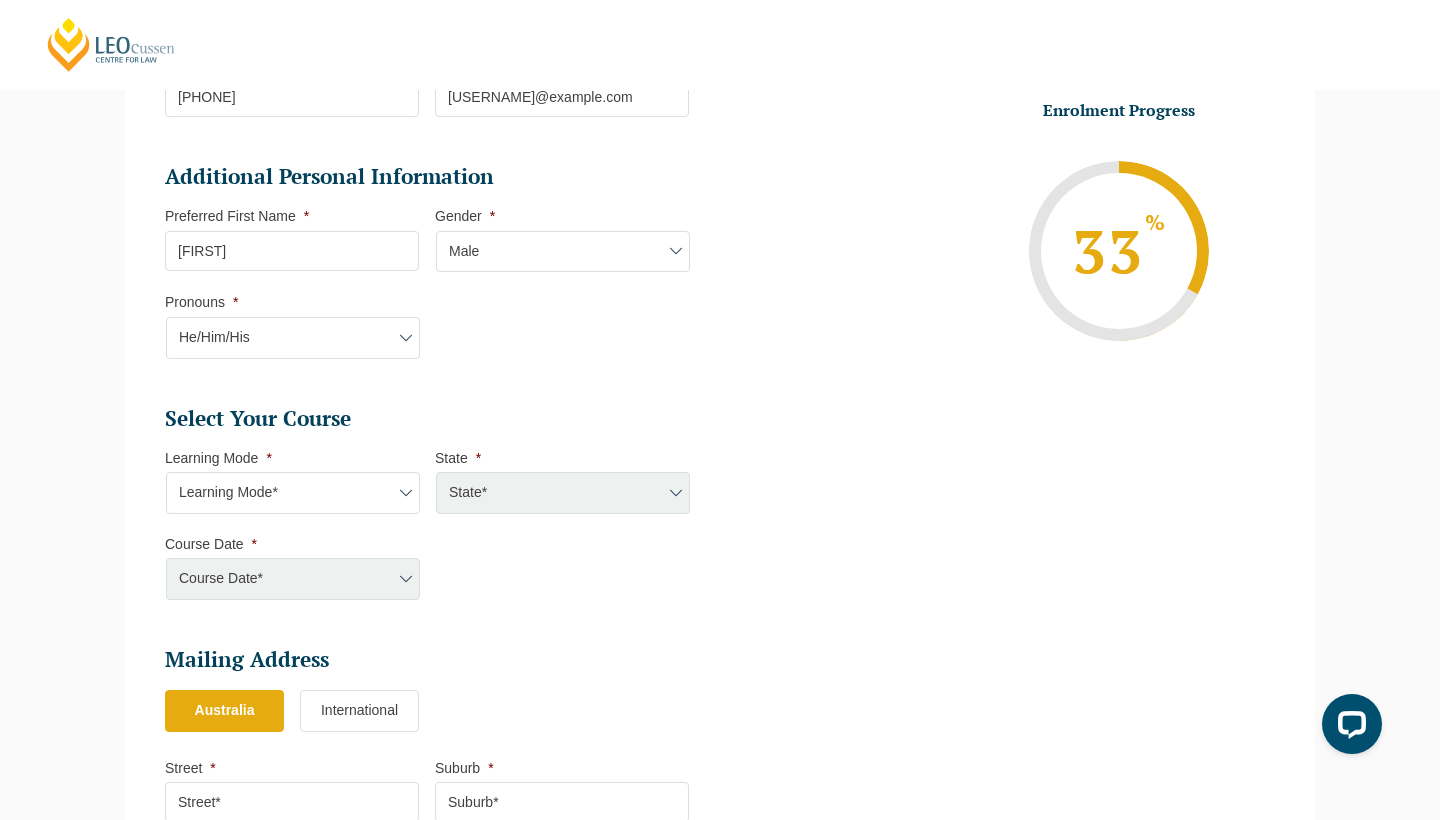 scroll, scrollTop: 606, scrollLeft: 0, axis: vertical 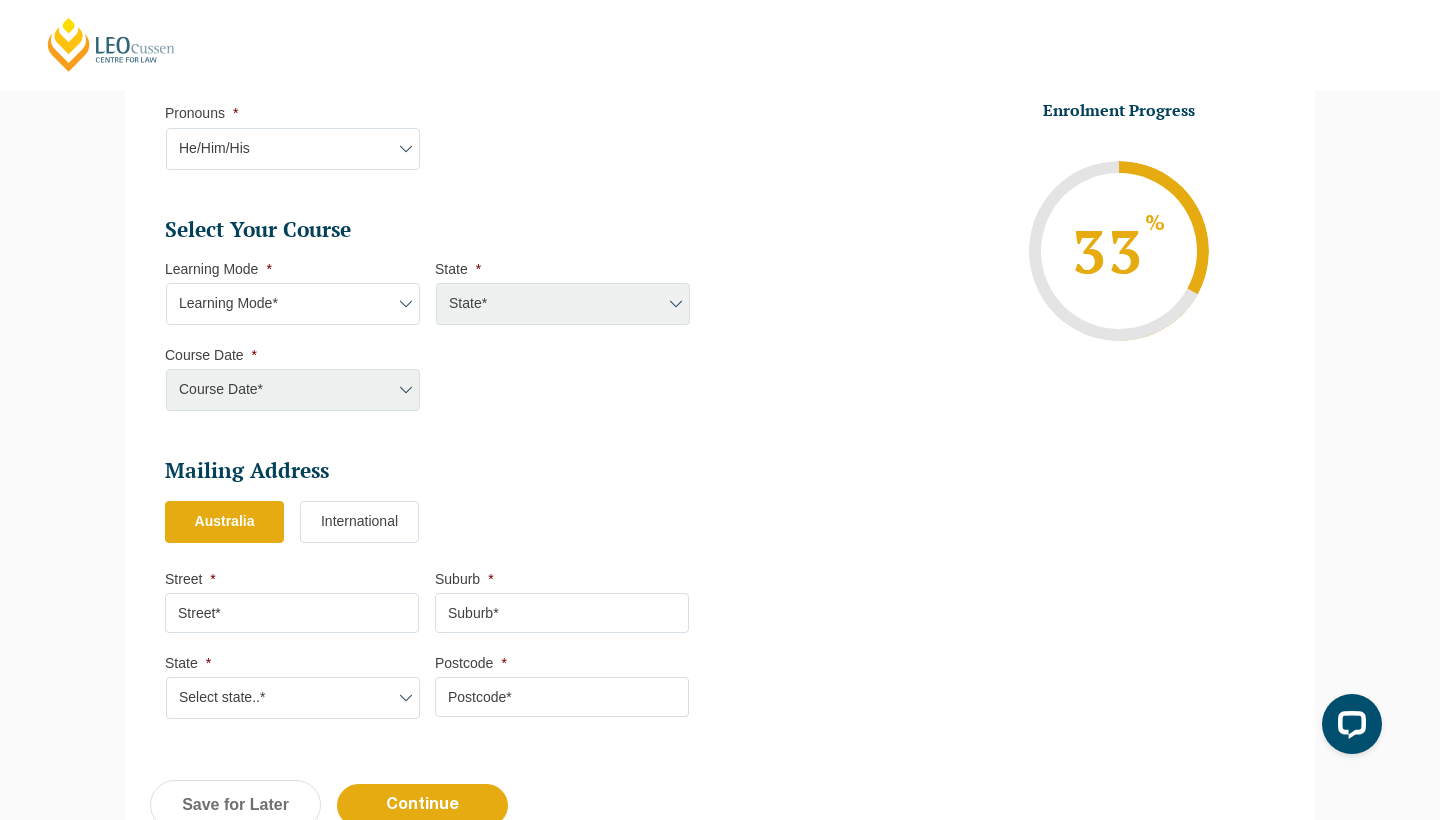 select on "Blended Full Time Learning" 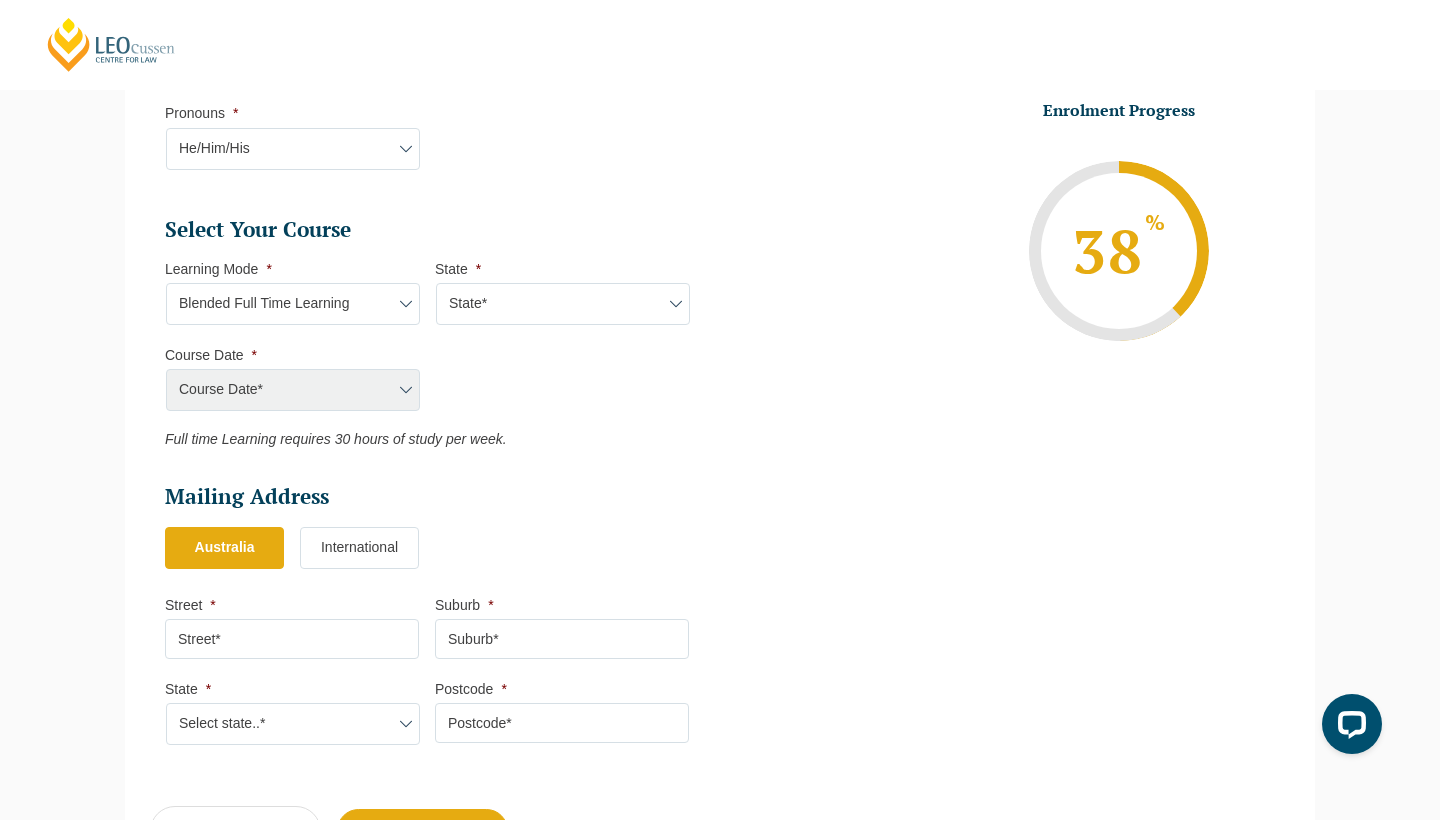 select on "VIC" 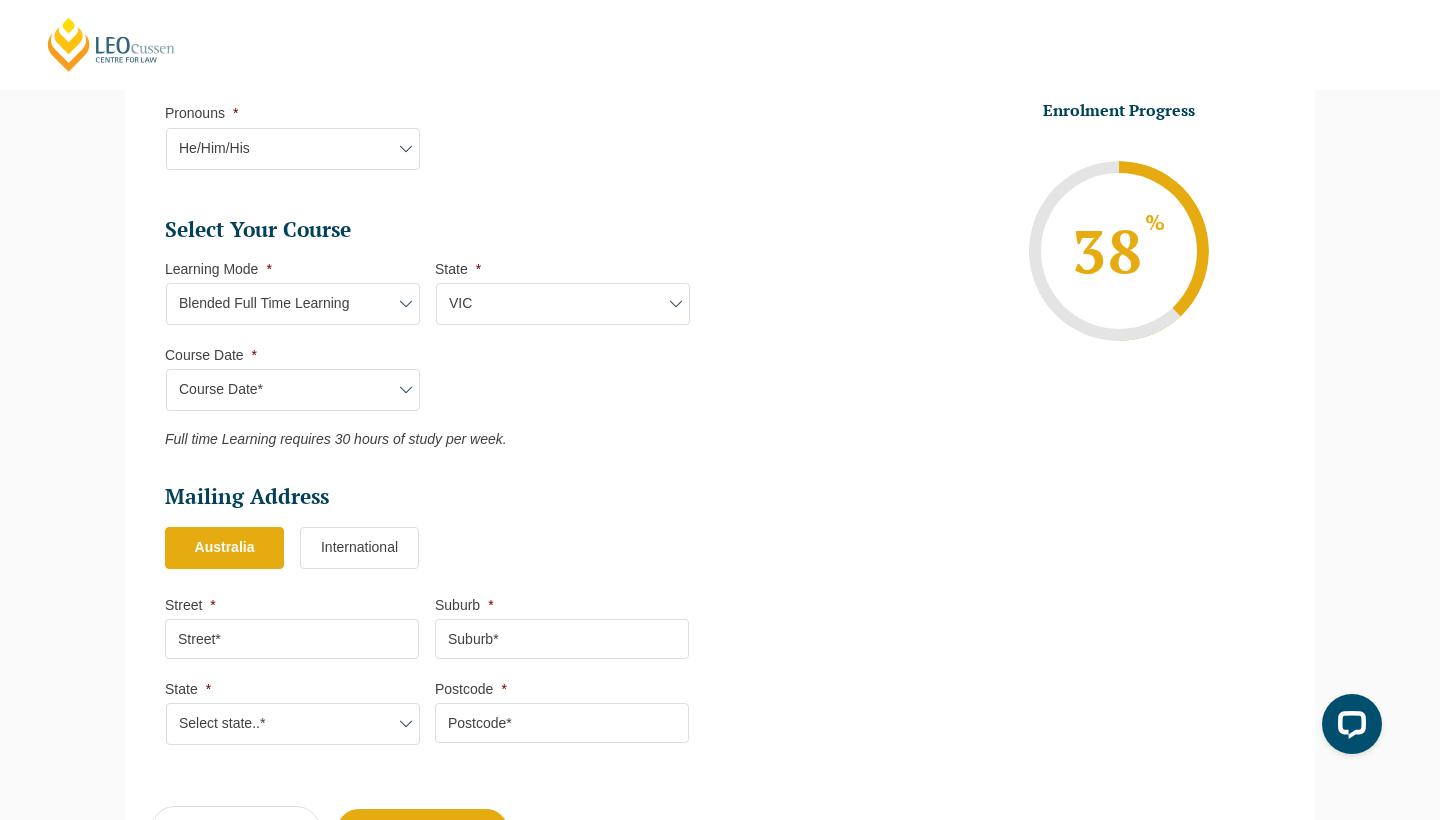 select on "February 2026 (16-Feb-2026 to 03-Jul-2026)" 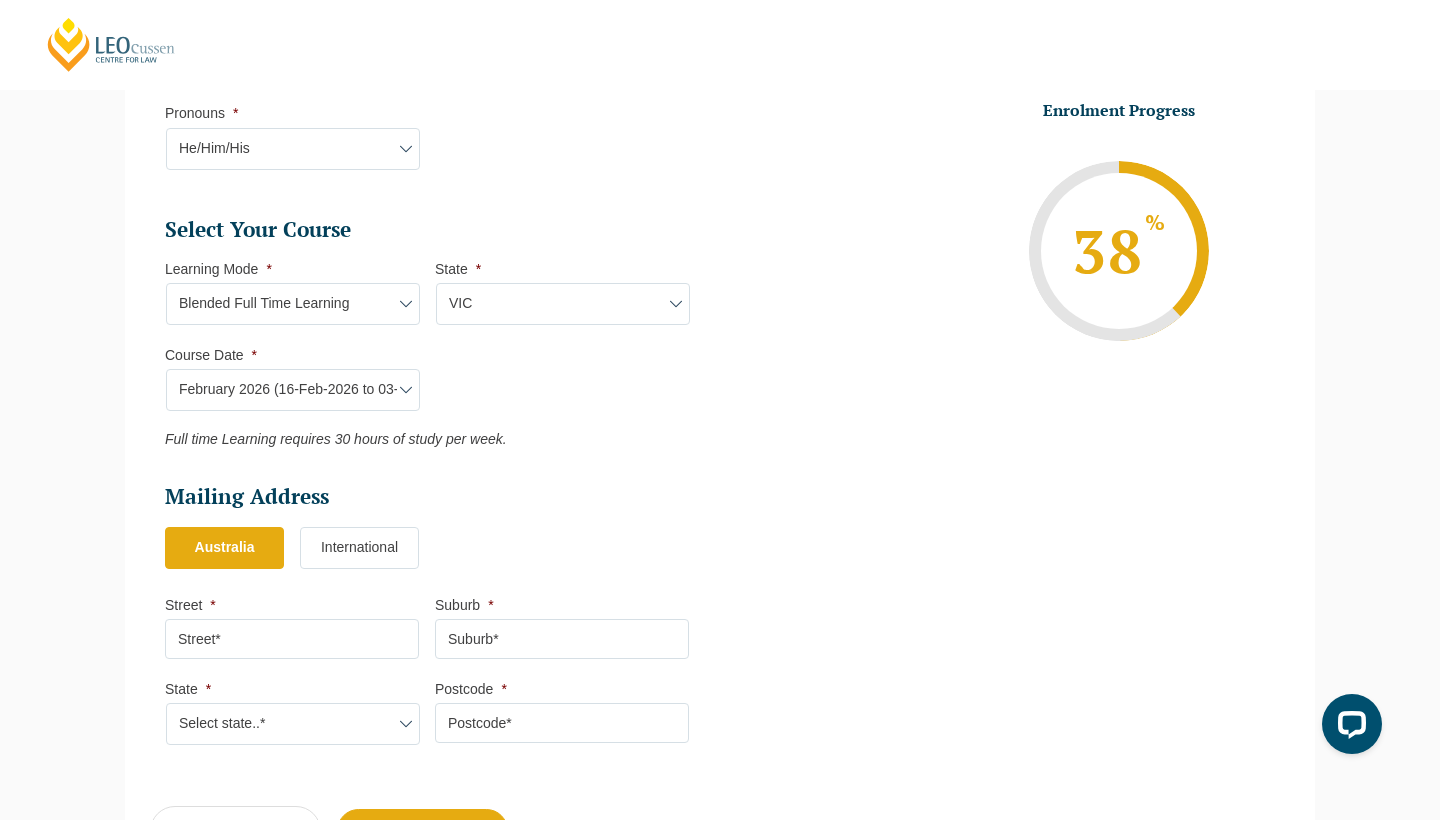 type on "Intake 03 February 2026 FT" 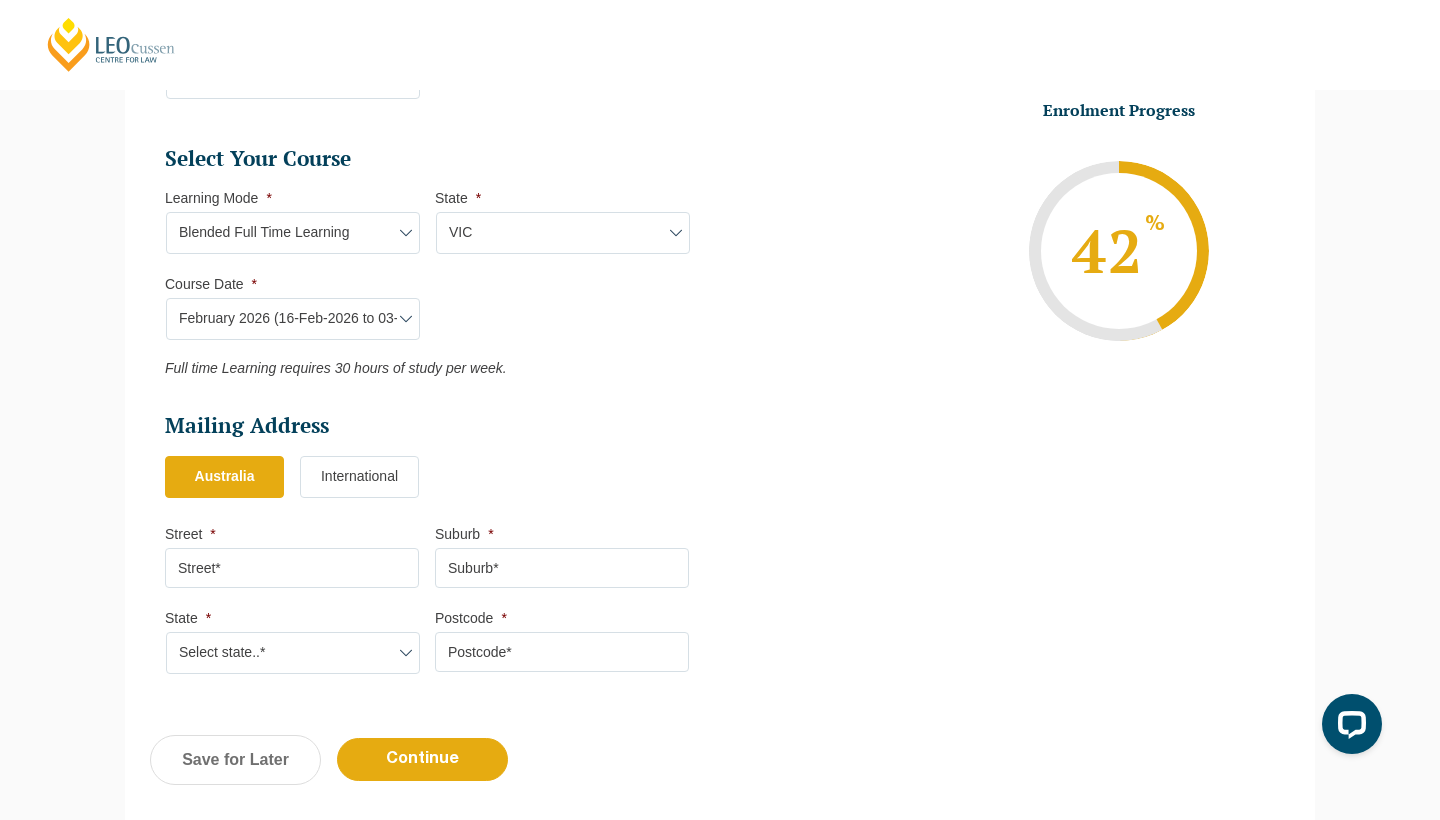 scroll, scrollTop: 865, scrollLeft: 0, axis: vertical 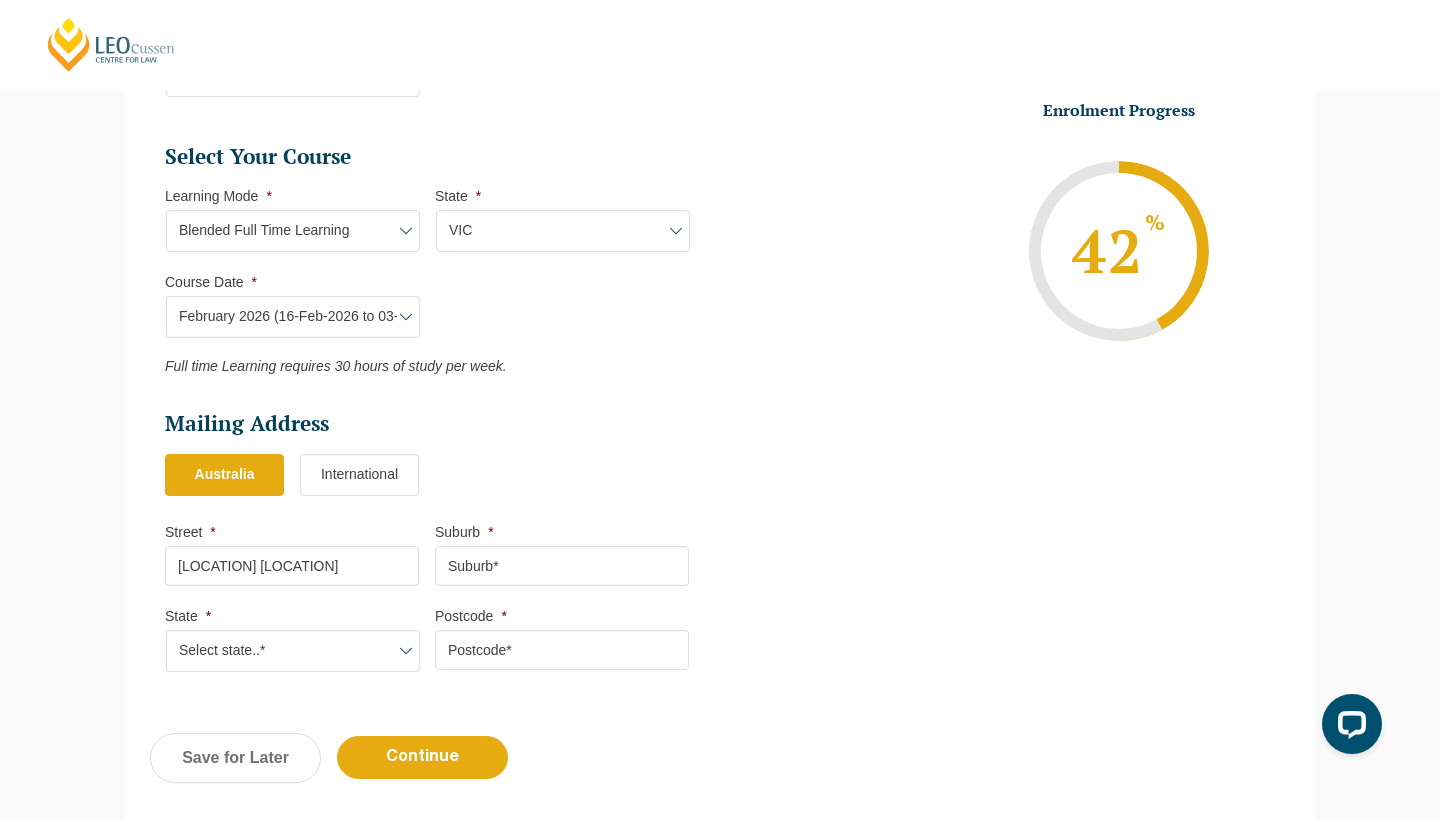 type on "[STREET]" 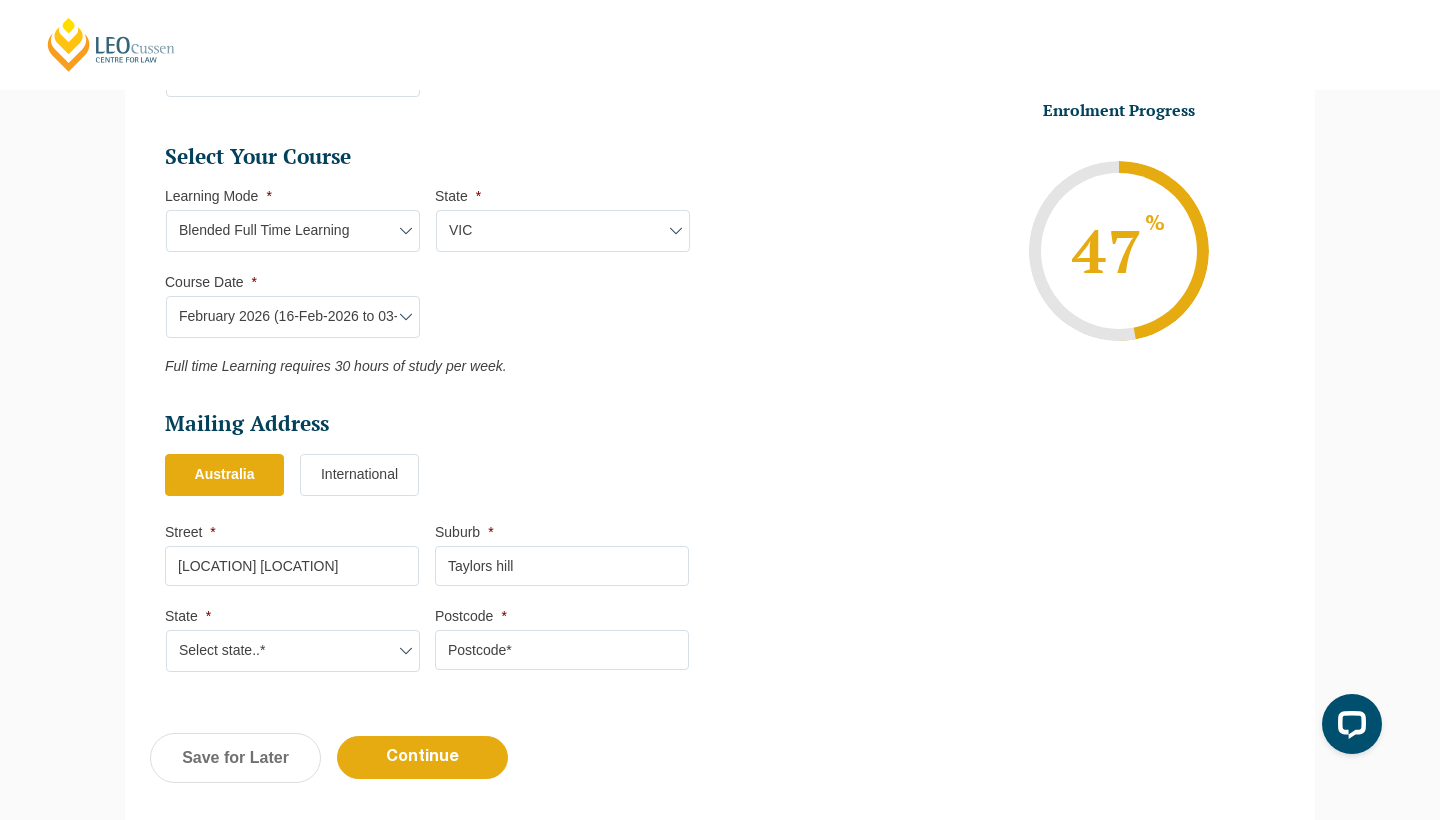 type on "Taylors hill" 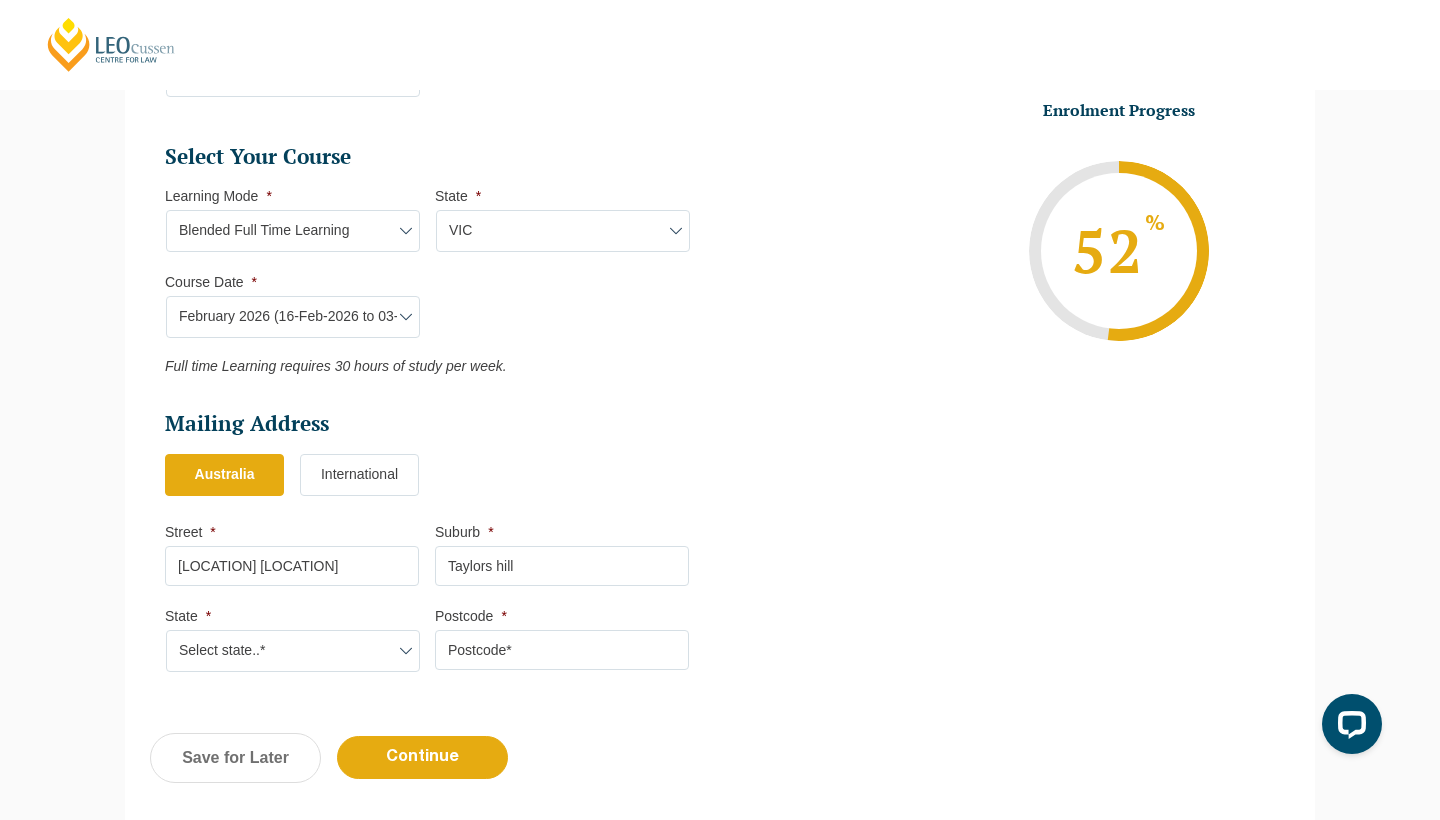 select on "VIC" 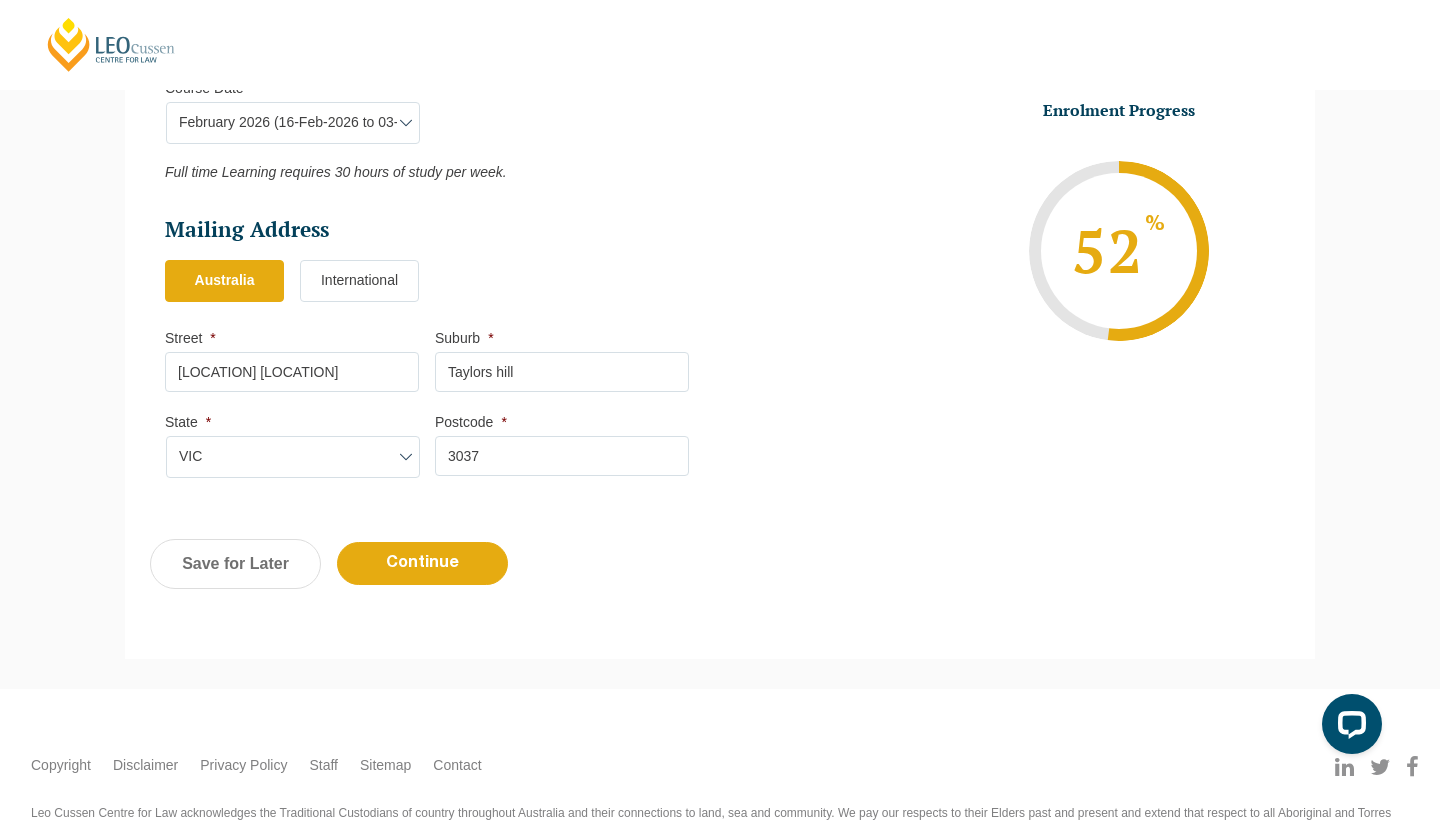 scroll, scrollTop: 1094, scrollLeft: 0, axis: vertical 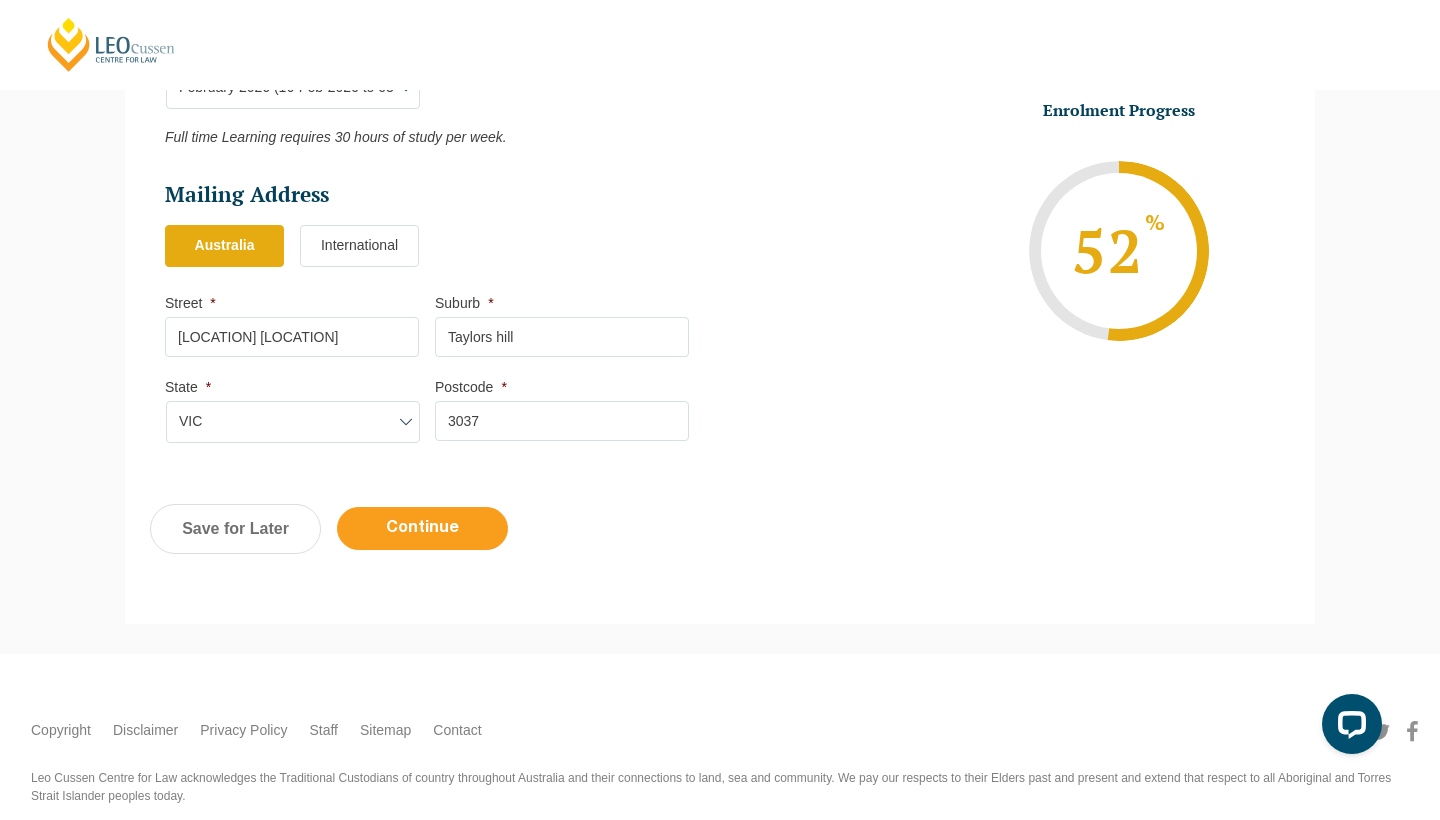 type on "3037" 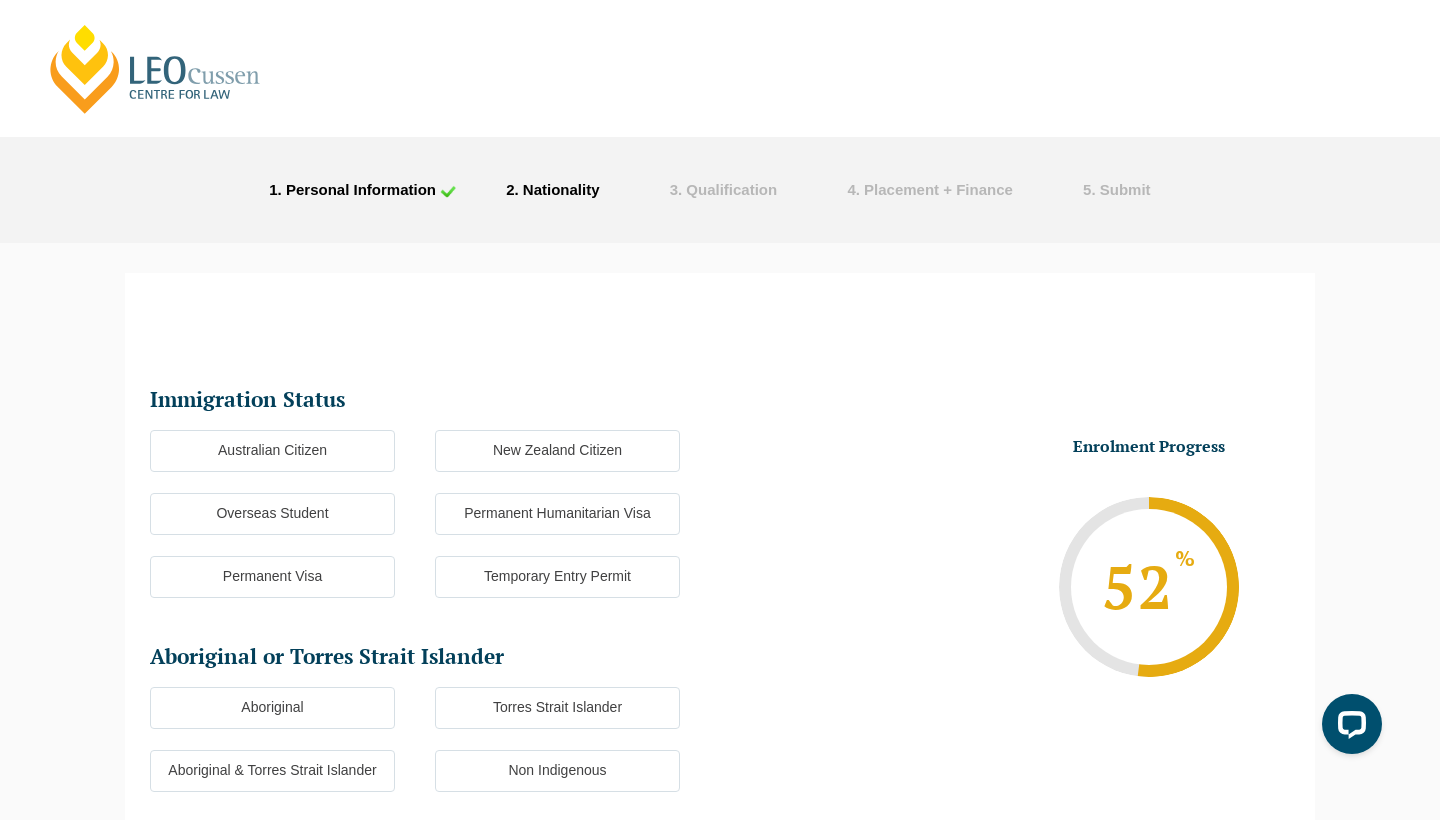 scroll, scrollTop: 0, scrollLeft: 0, axis: both 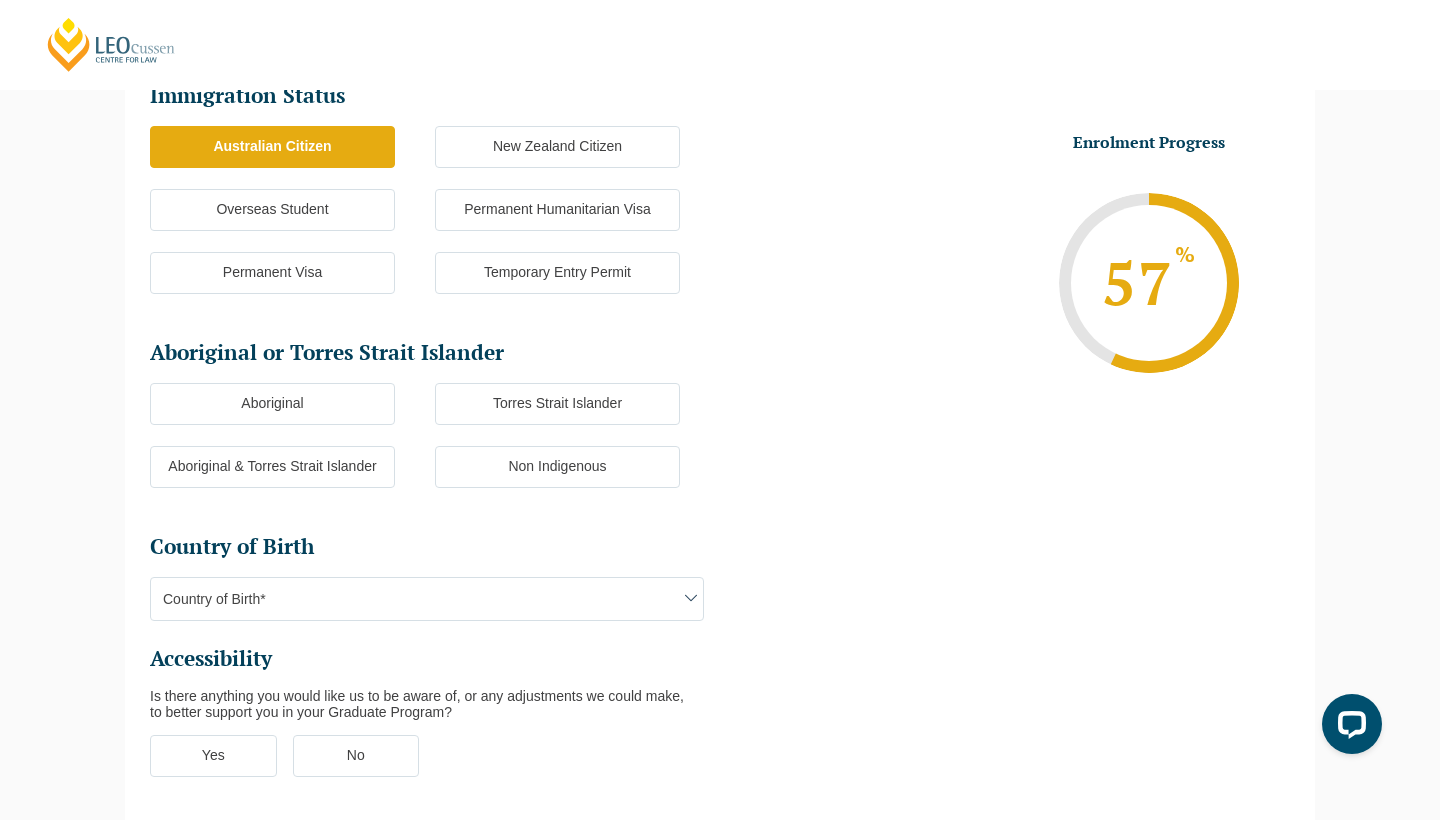 click on "Non Indigenous" at bounding box center [557, 467] 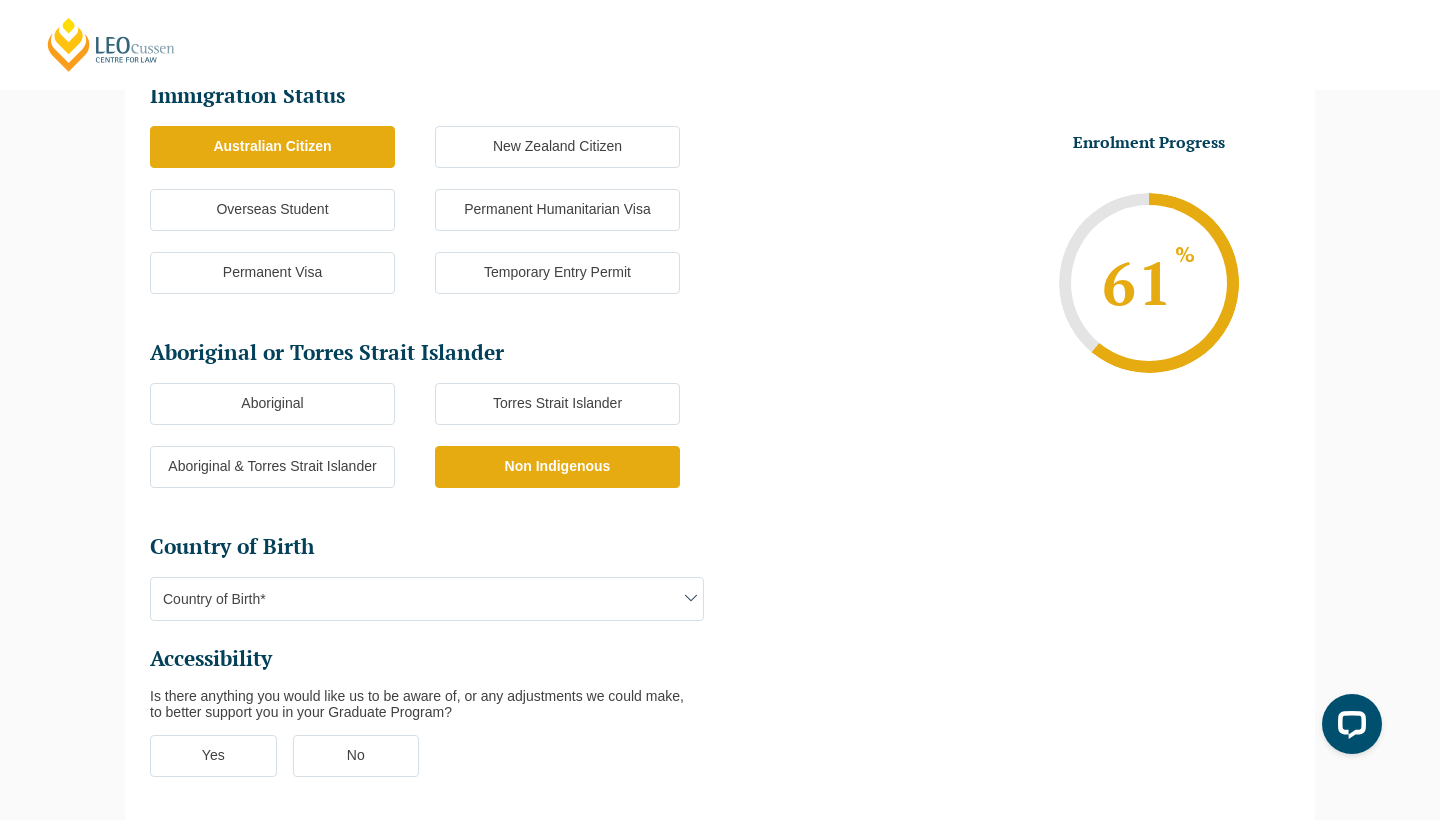 scroll, scrollTop: 348, scrollLeft: 0, axis: vertical 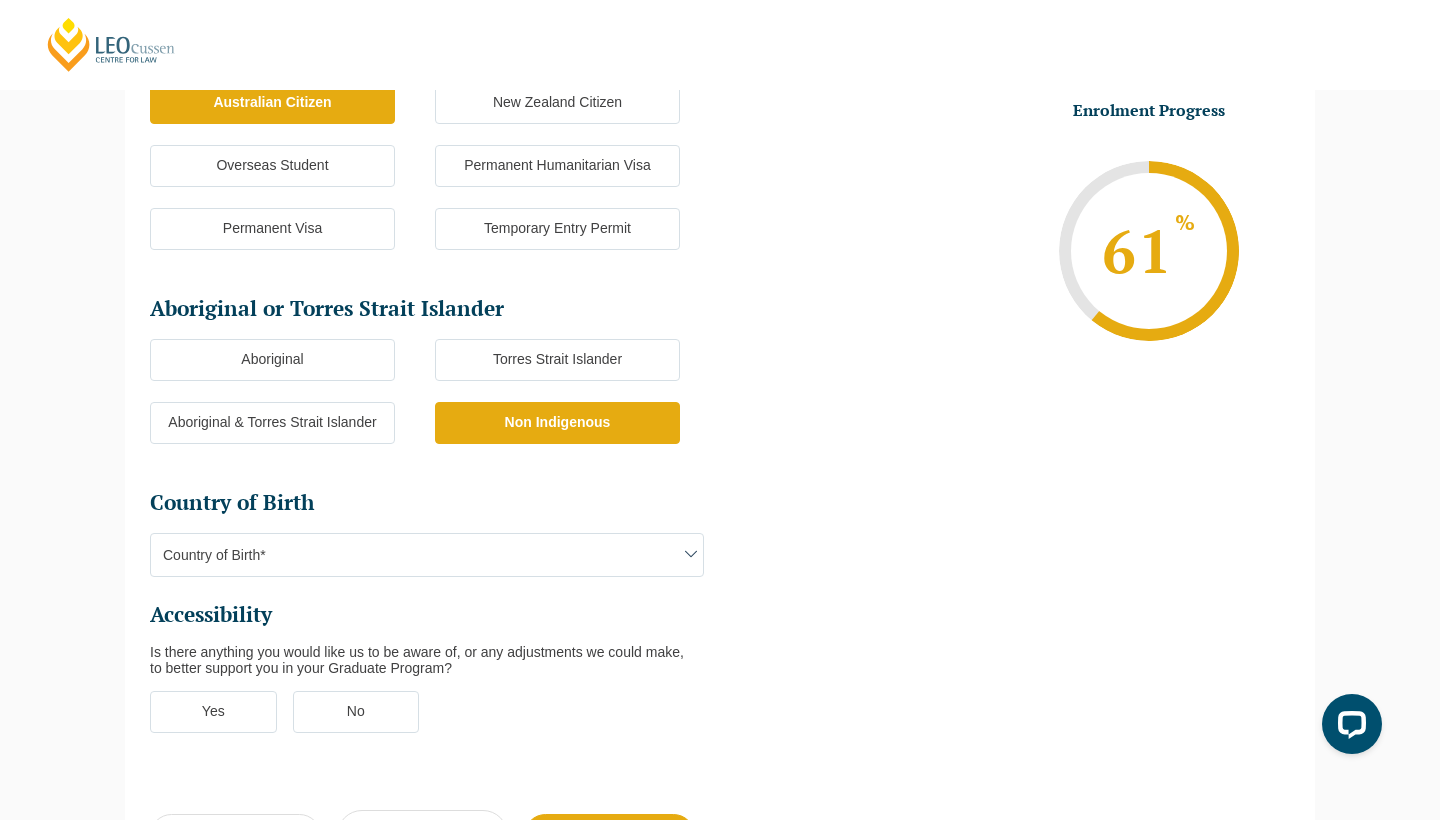click on "Country of Birth*" at bounding box center (427, 555) 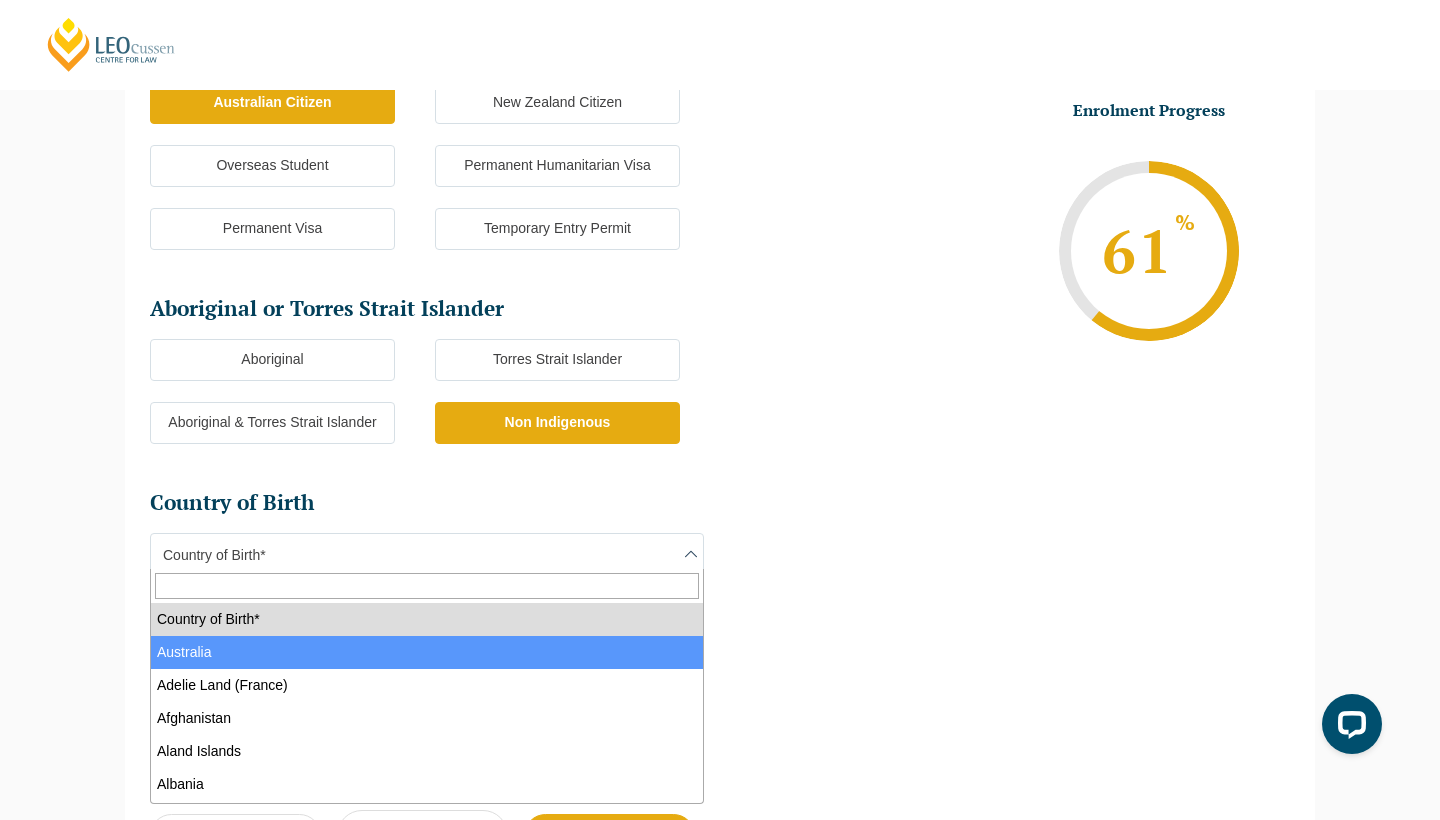 select on "Australia 1101" 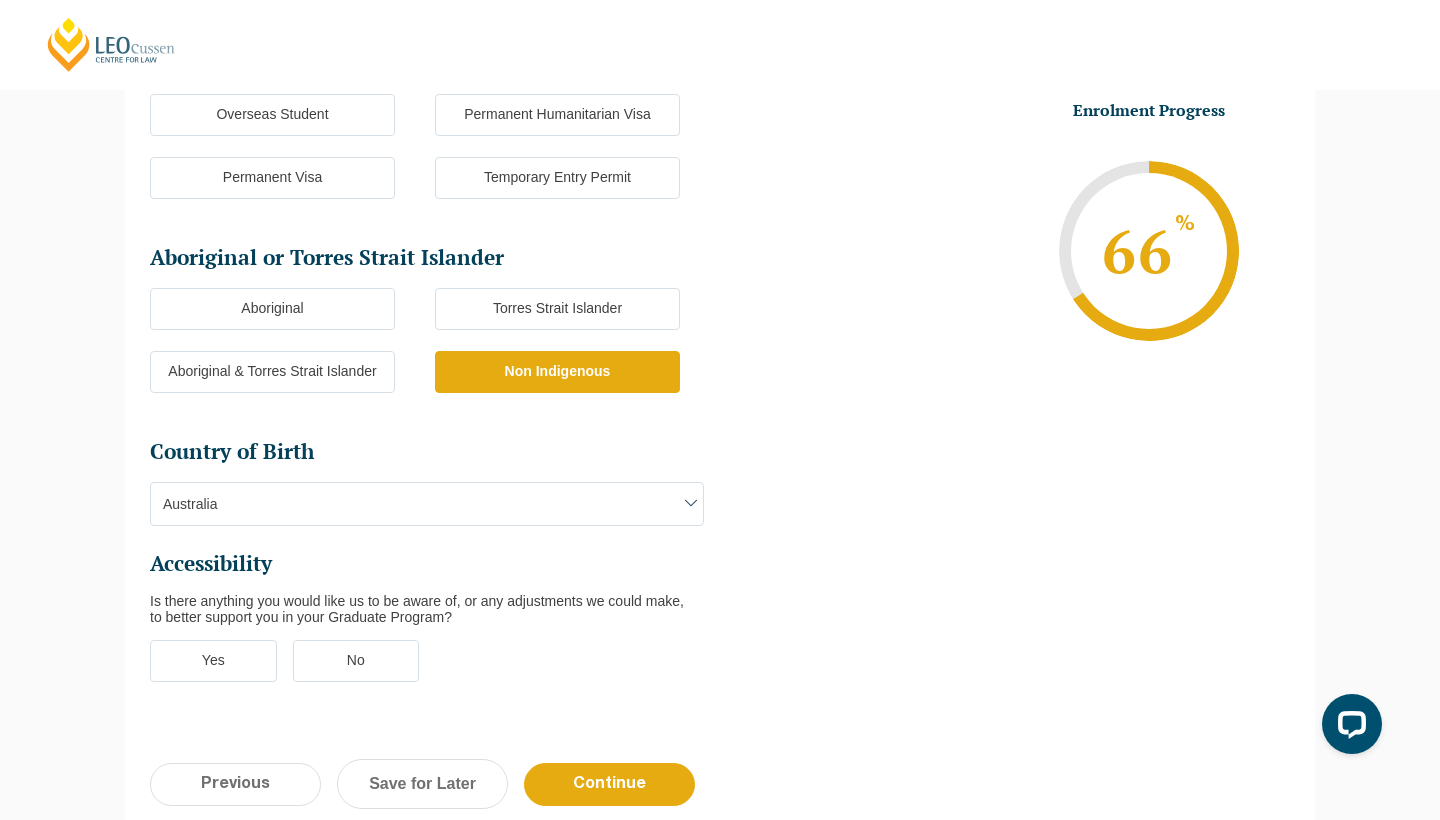 scroll, scrollTop: 403, scrollLeft: 0, axis: vertical 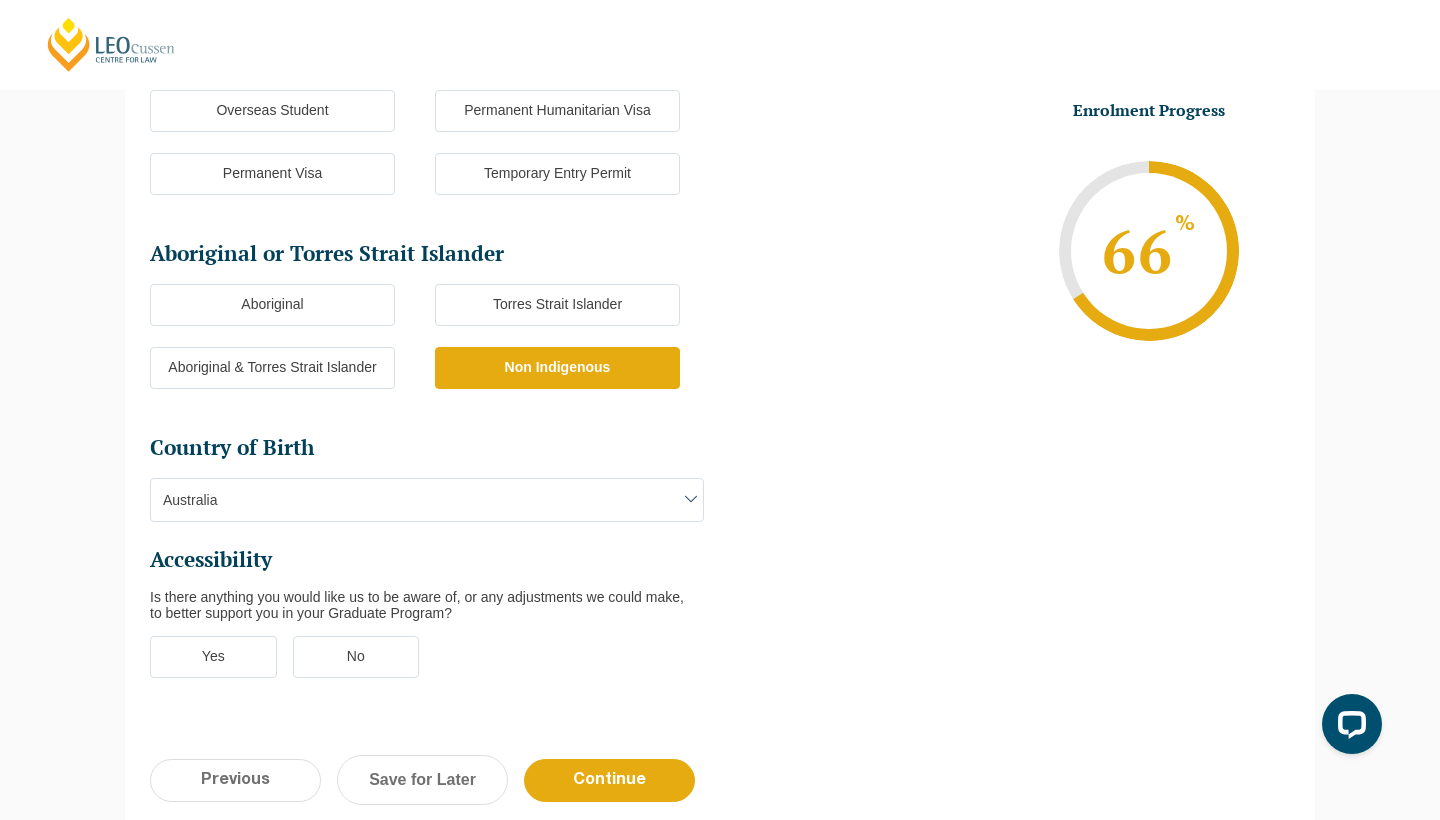 click on "No" at bounding box center (356, 657) 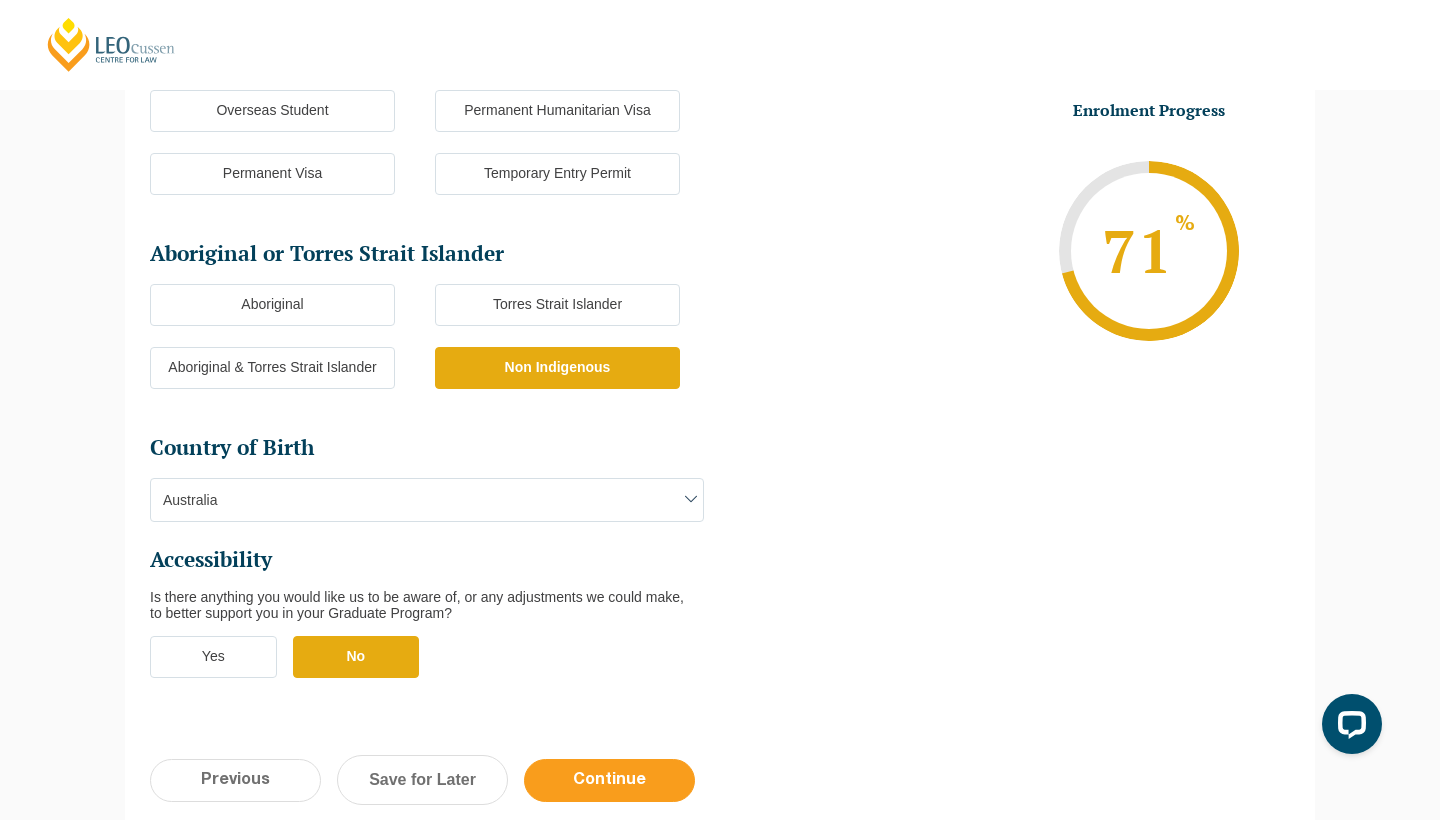 click on "Continue" at bounding box center (609, 780) 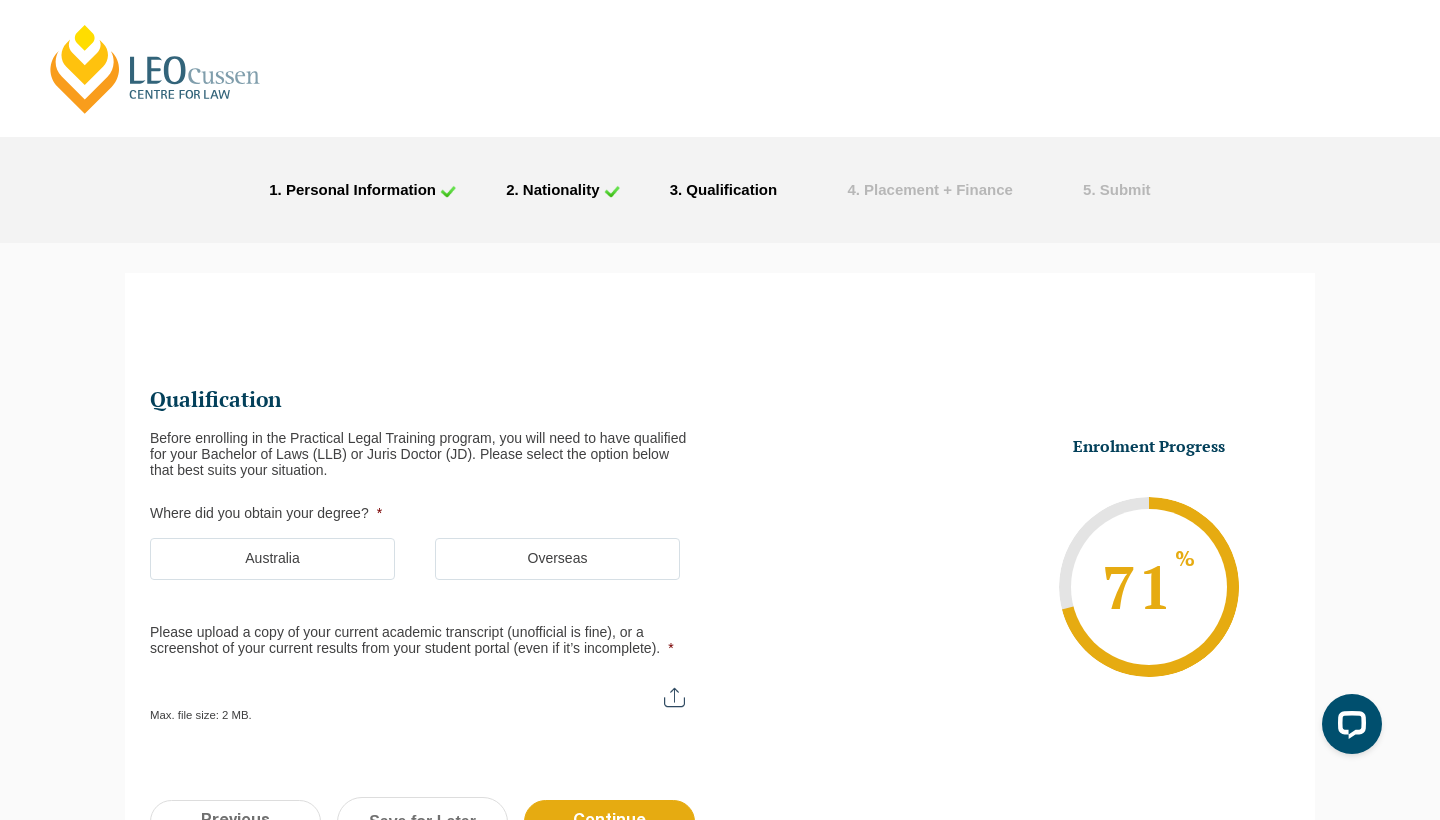 scroll, scrollTop: 0, scrollLeft: 0, axis: both 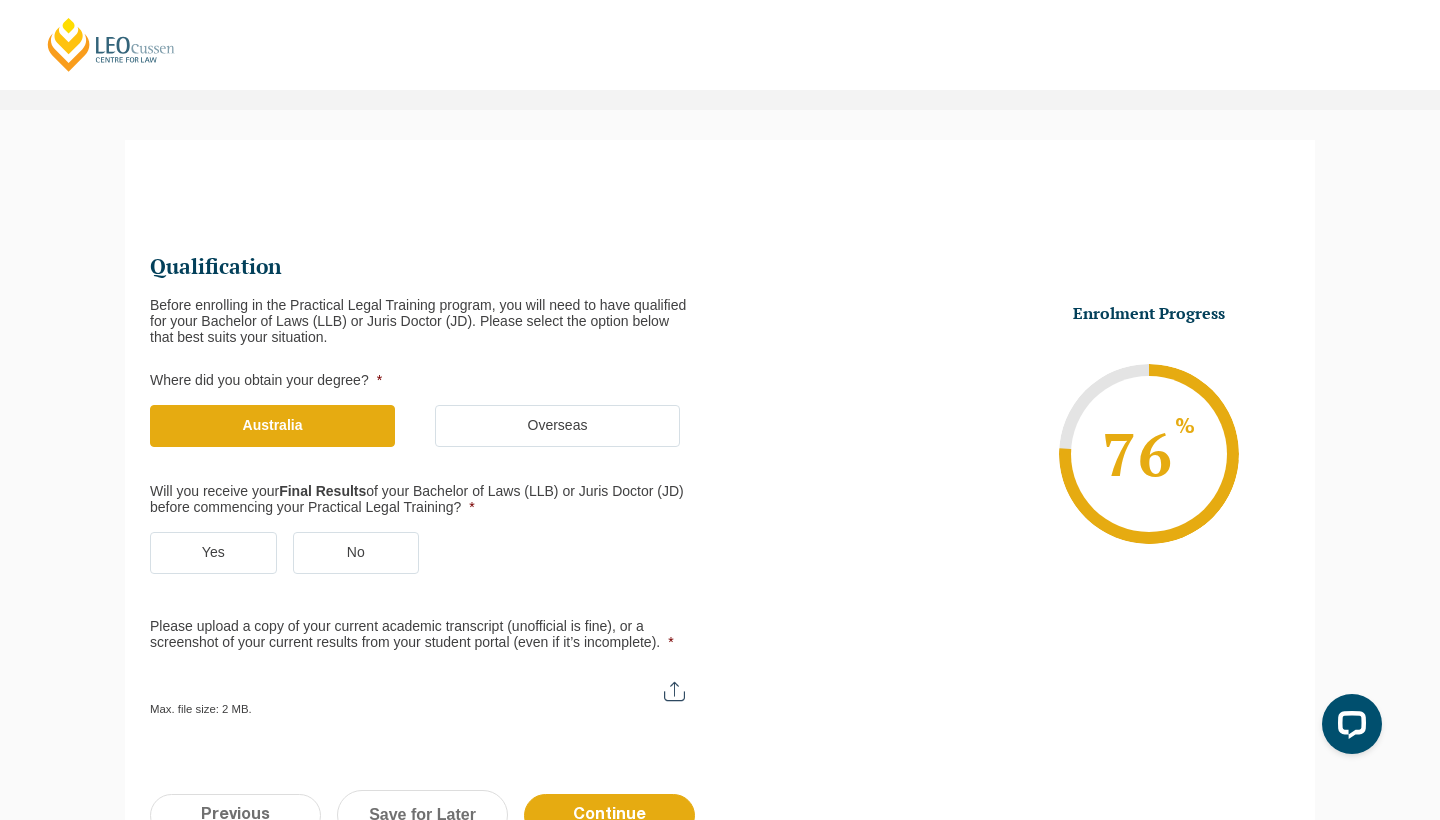 click on "Yes" at bounding box center [213, 553] 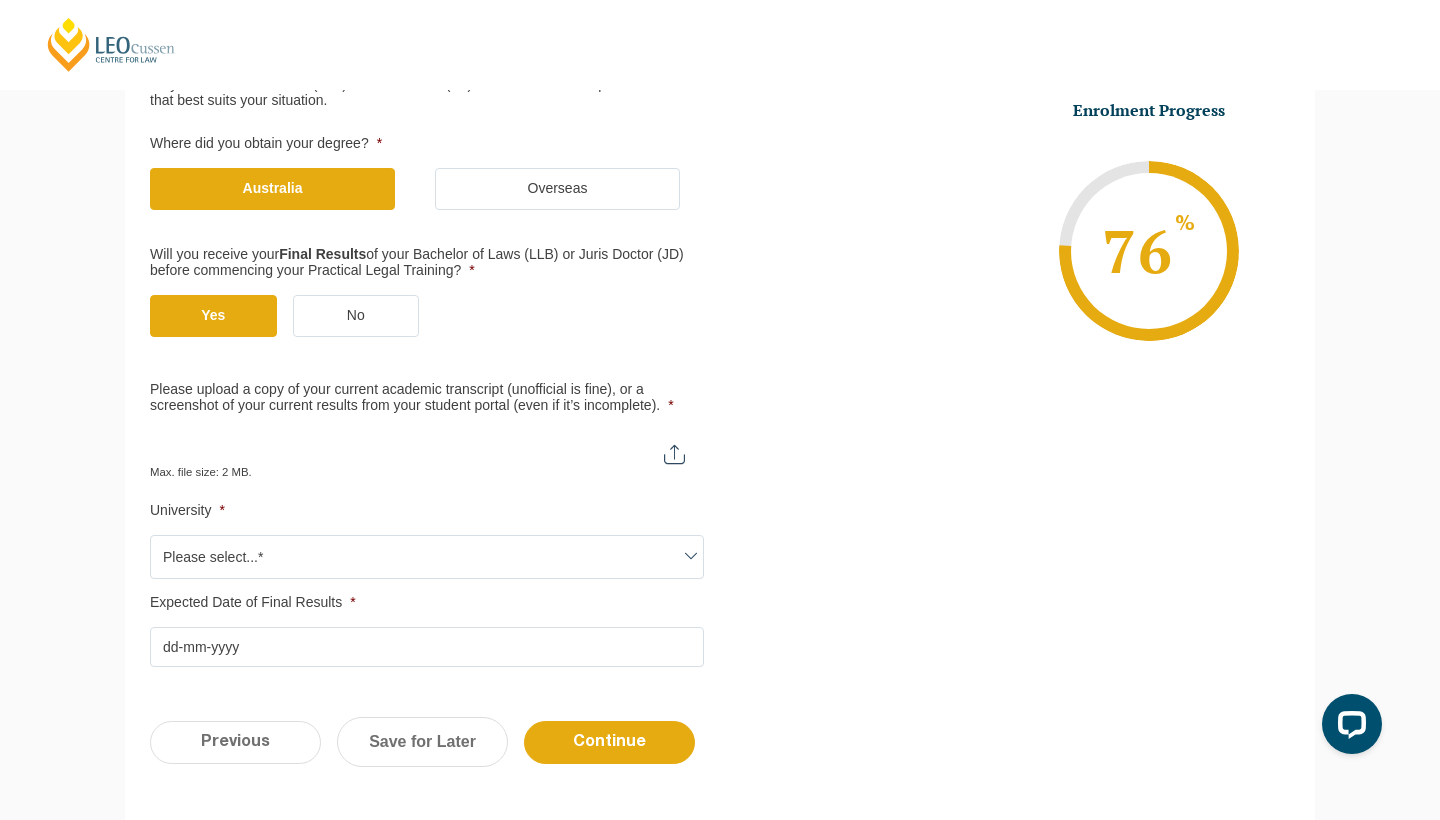 scroll, scrollTop: 376, scrollLeft: 0, axis: vertical 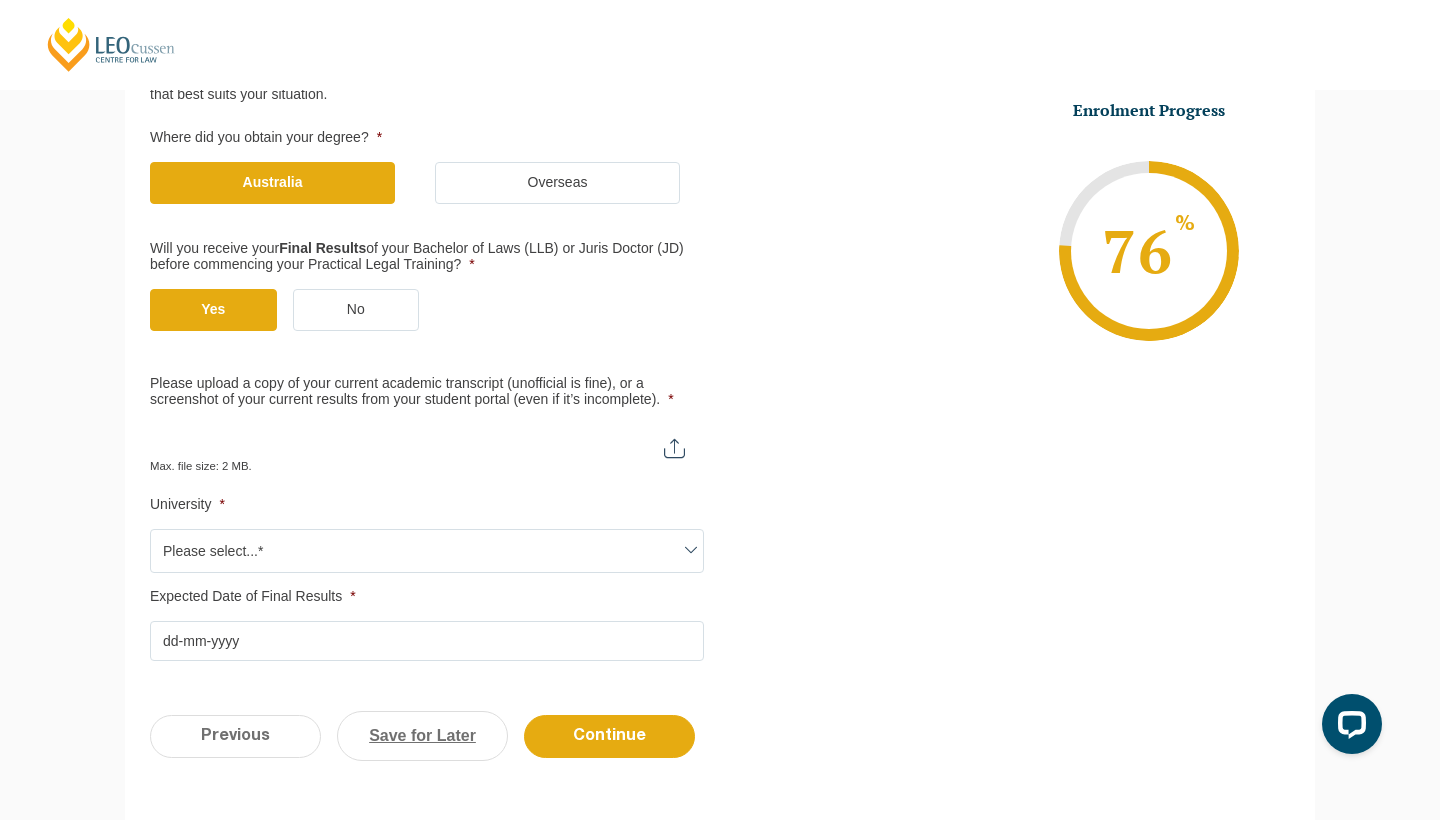 click on "Save for Later" at bounding box center [422, 736] 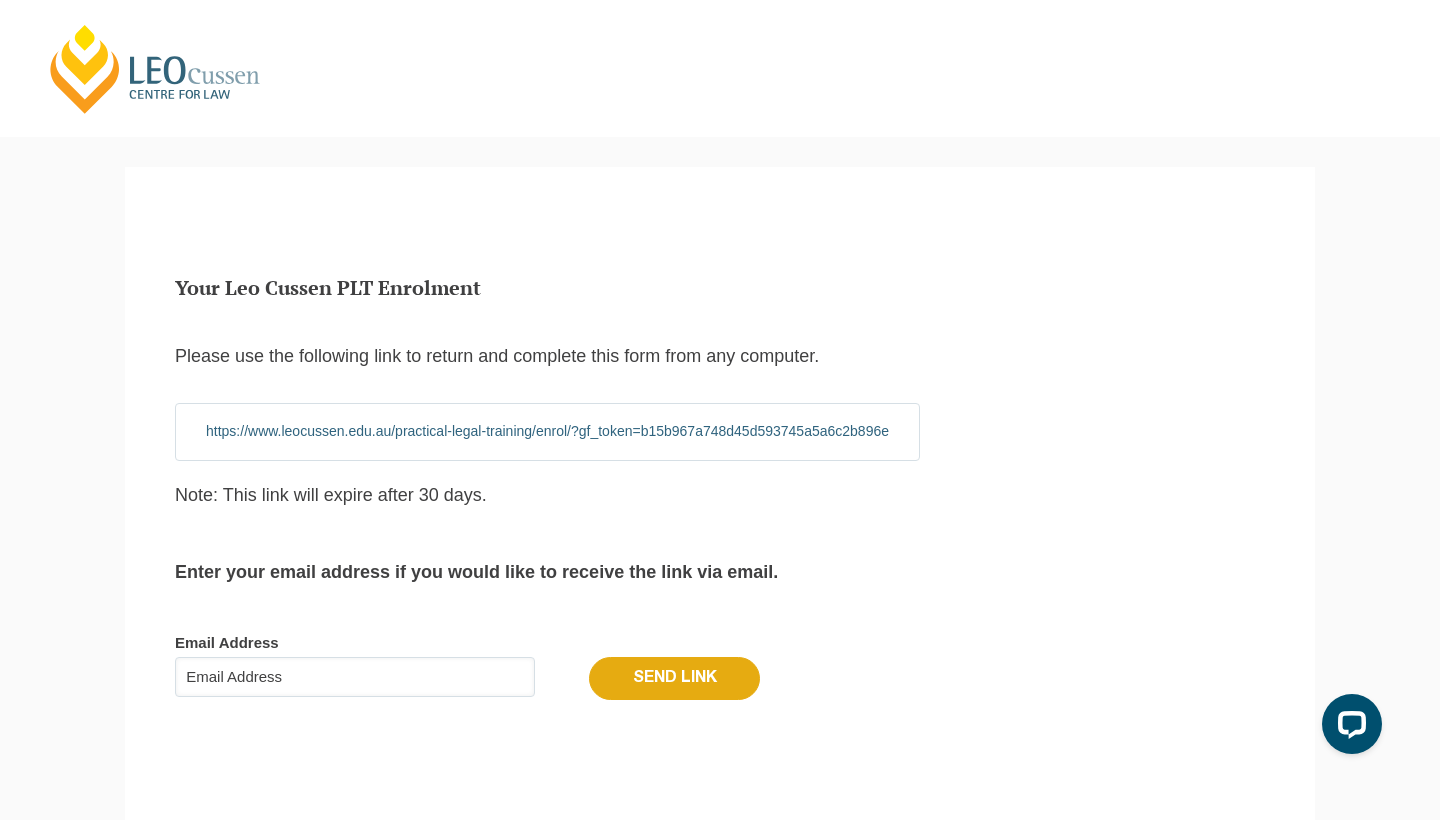 scroll, scrollTop: 0, scrollLeft: 0, axis: both 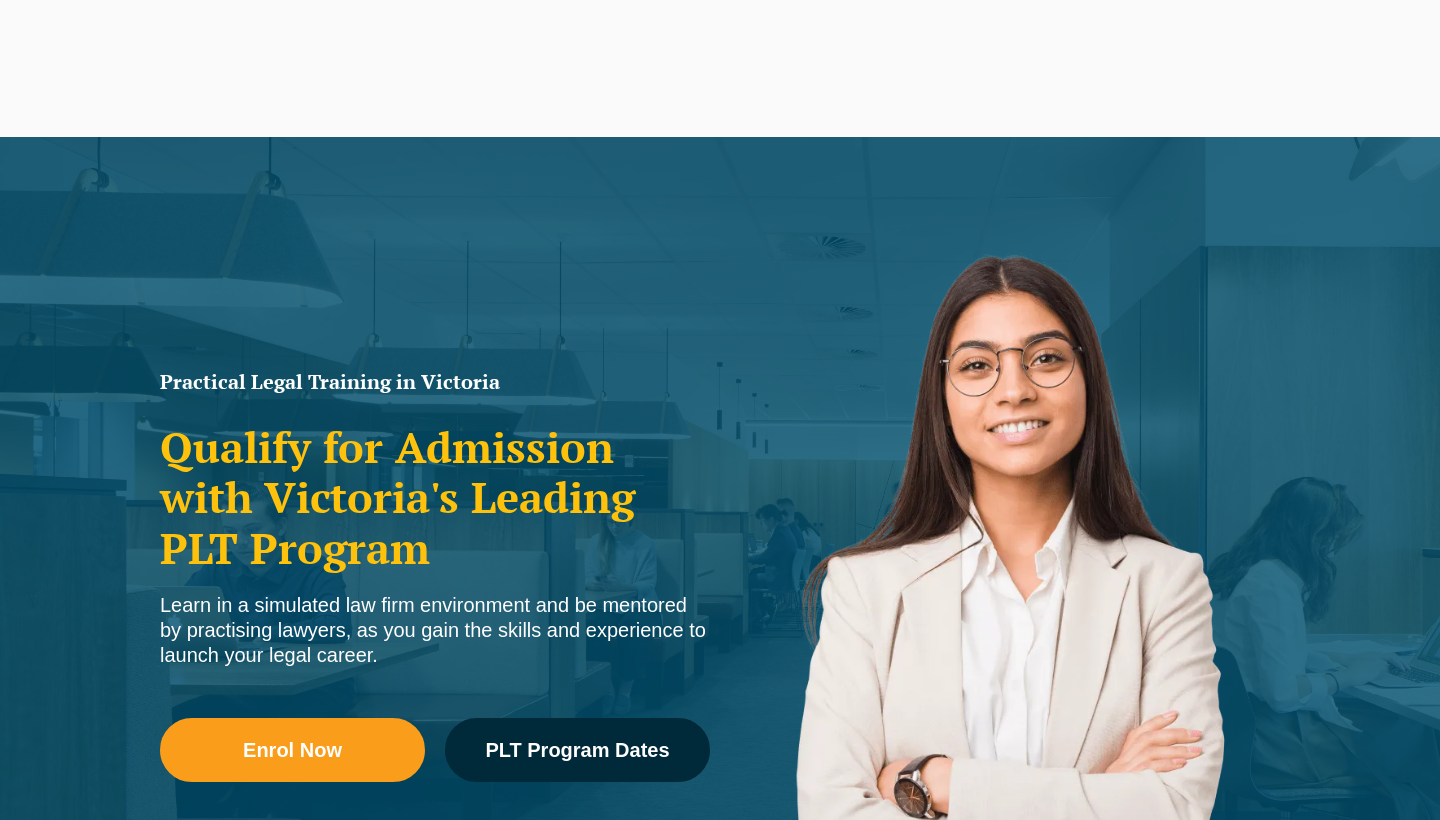 click on "PLT Program Dates" at bounding box center [577, 750] 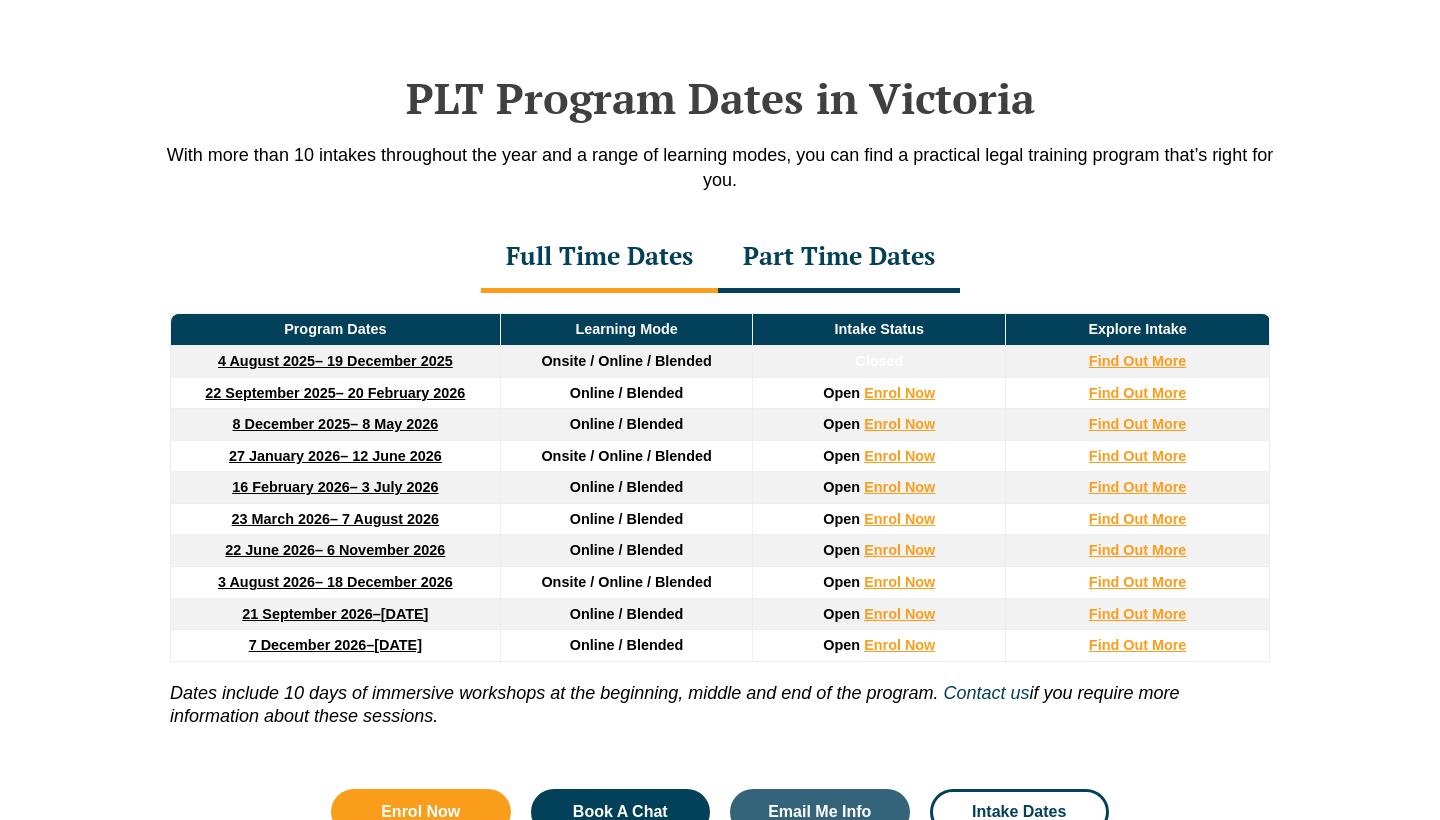 scroll, scrollTop: 2609, scrollLeft: 0, axis: vertical 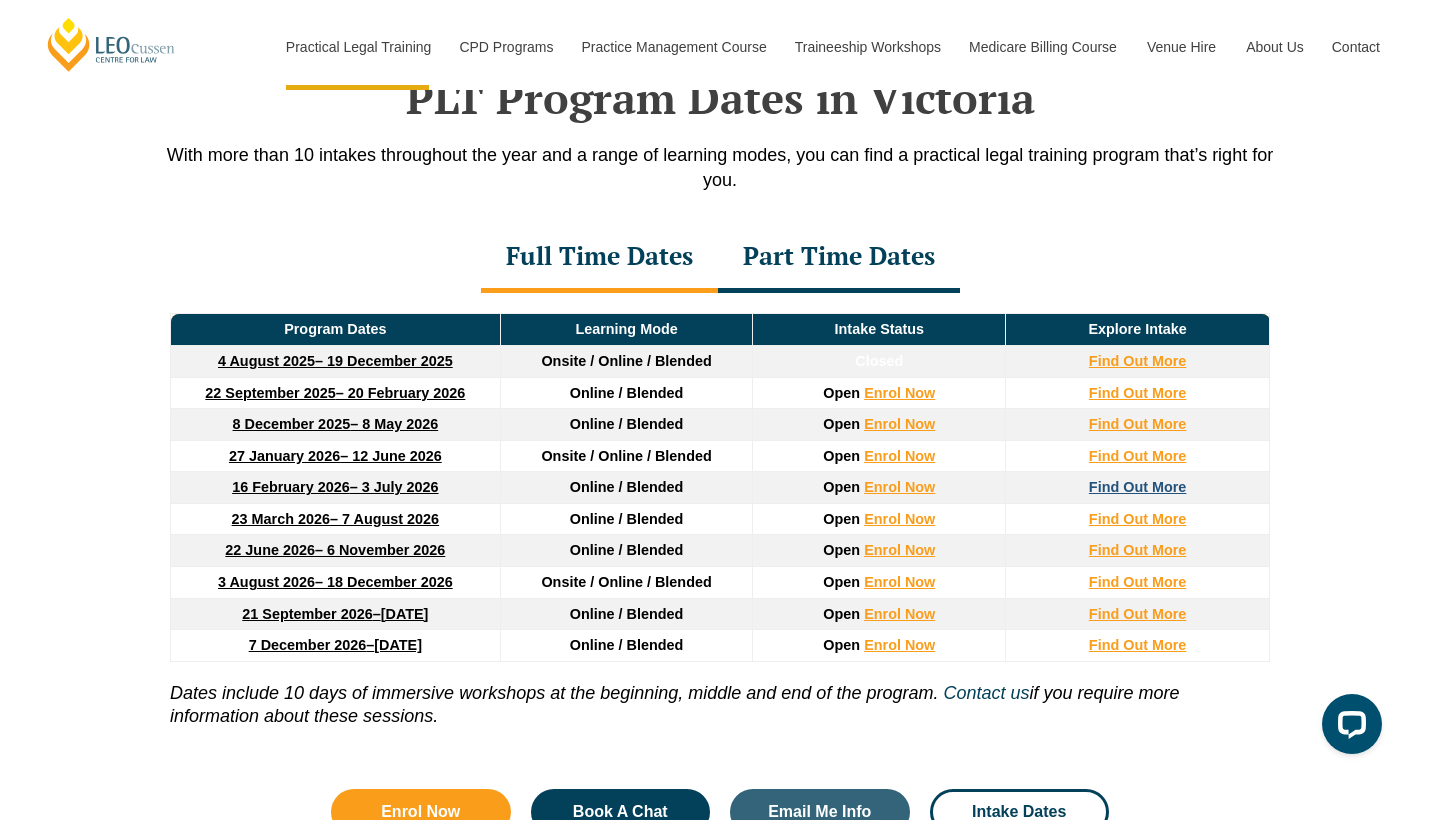 click on "Find Out More" at bounding box center (1138, 487) 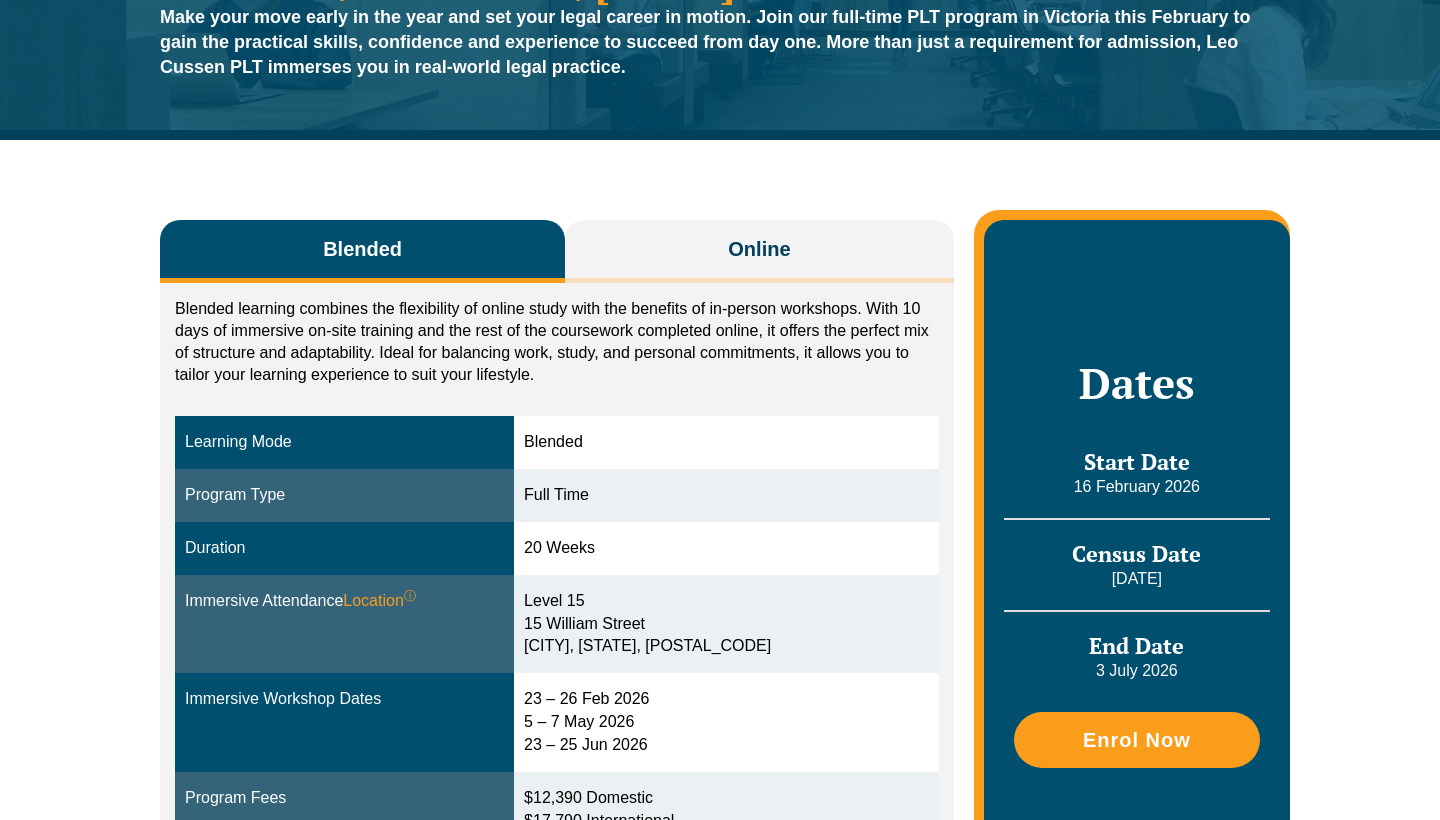 scroll, scrollTop: 252, scrollLeft: 0, axis: vertical 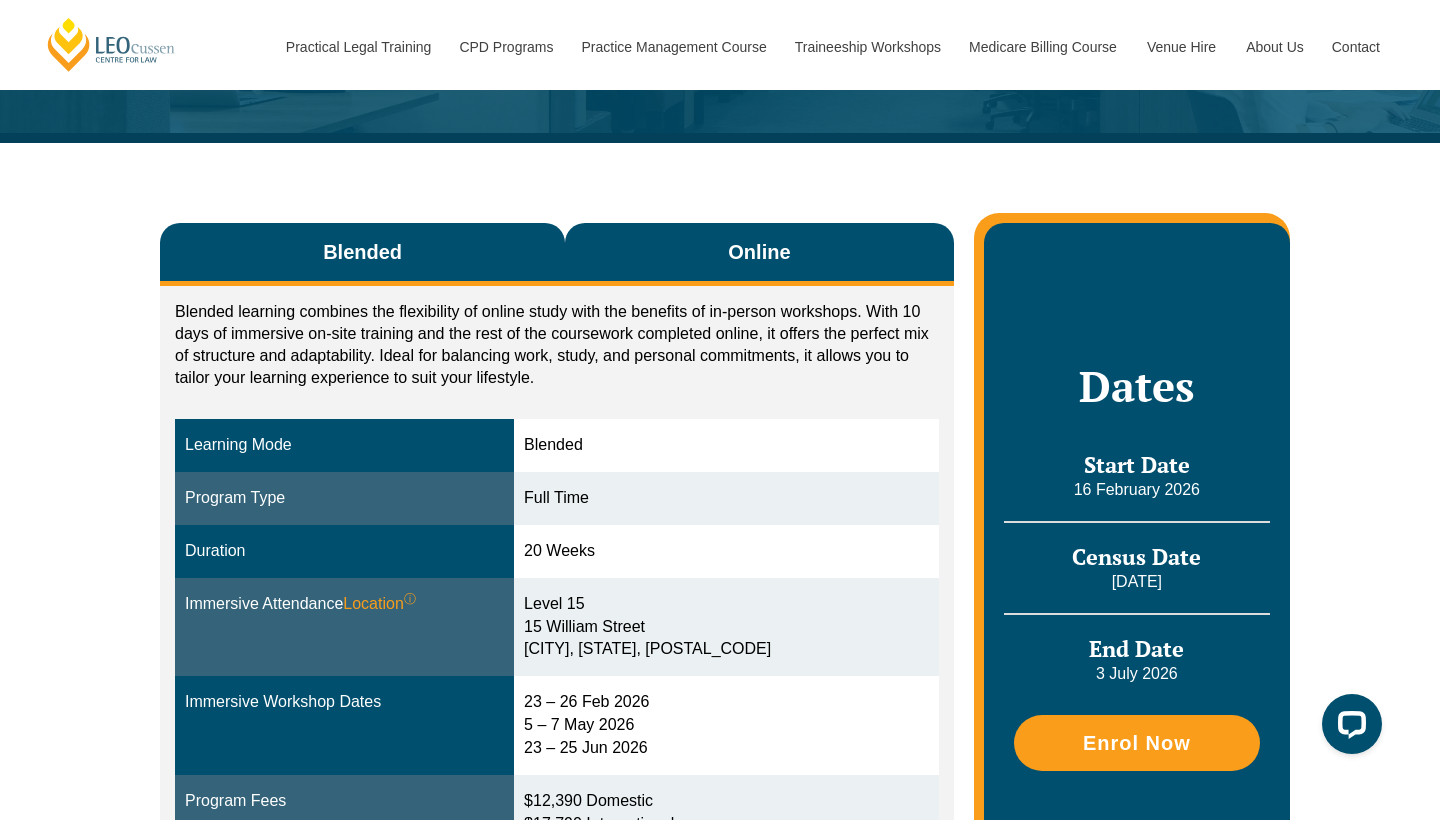 click on "Online" at bounding box center (759, 254) 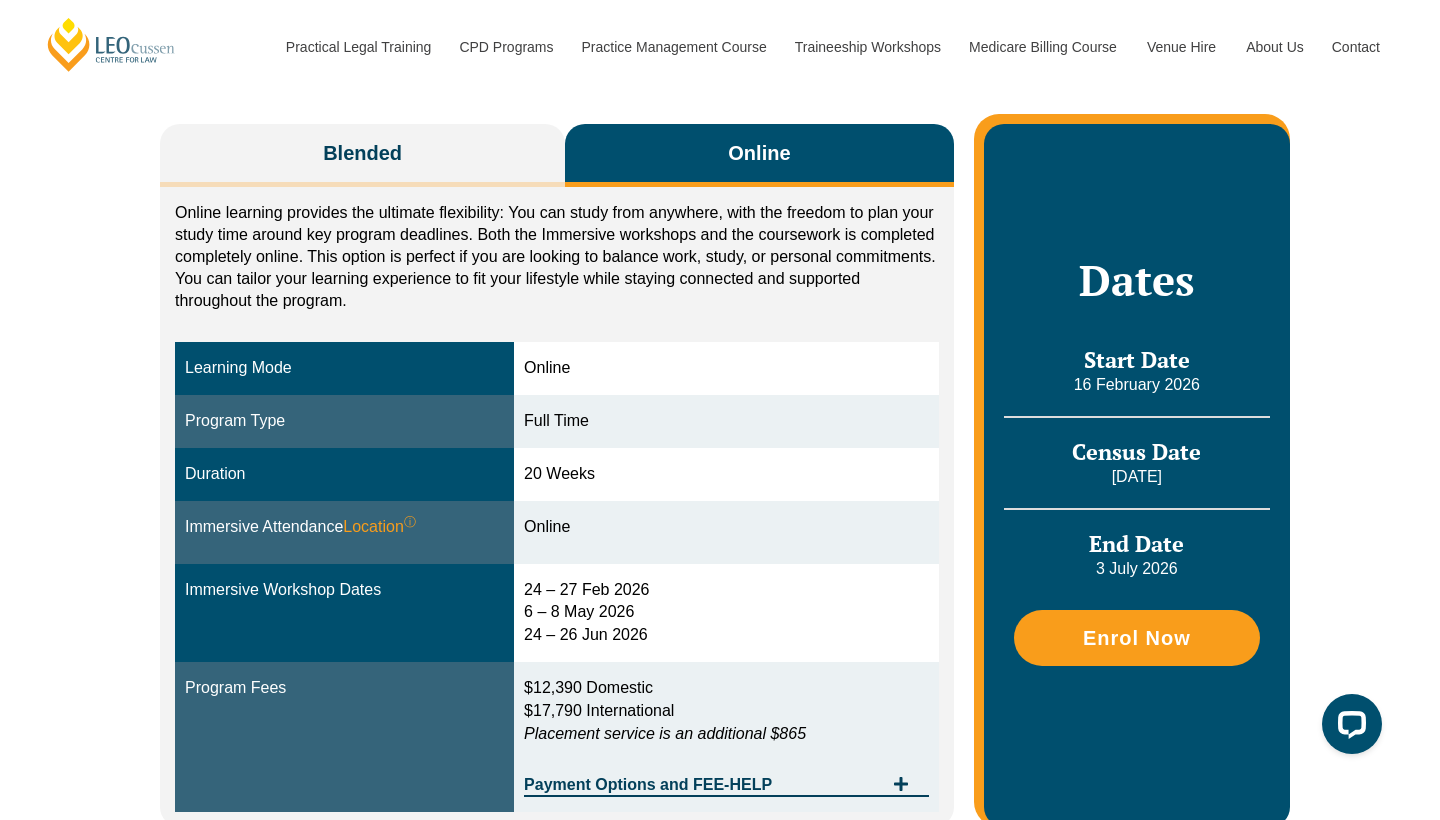 scroll, scrollTop: 339, scrollLeft: 0, axis: vertical 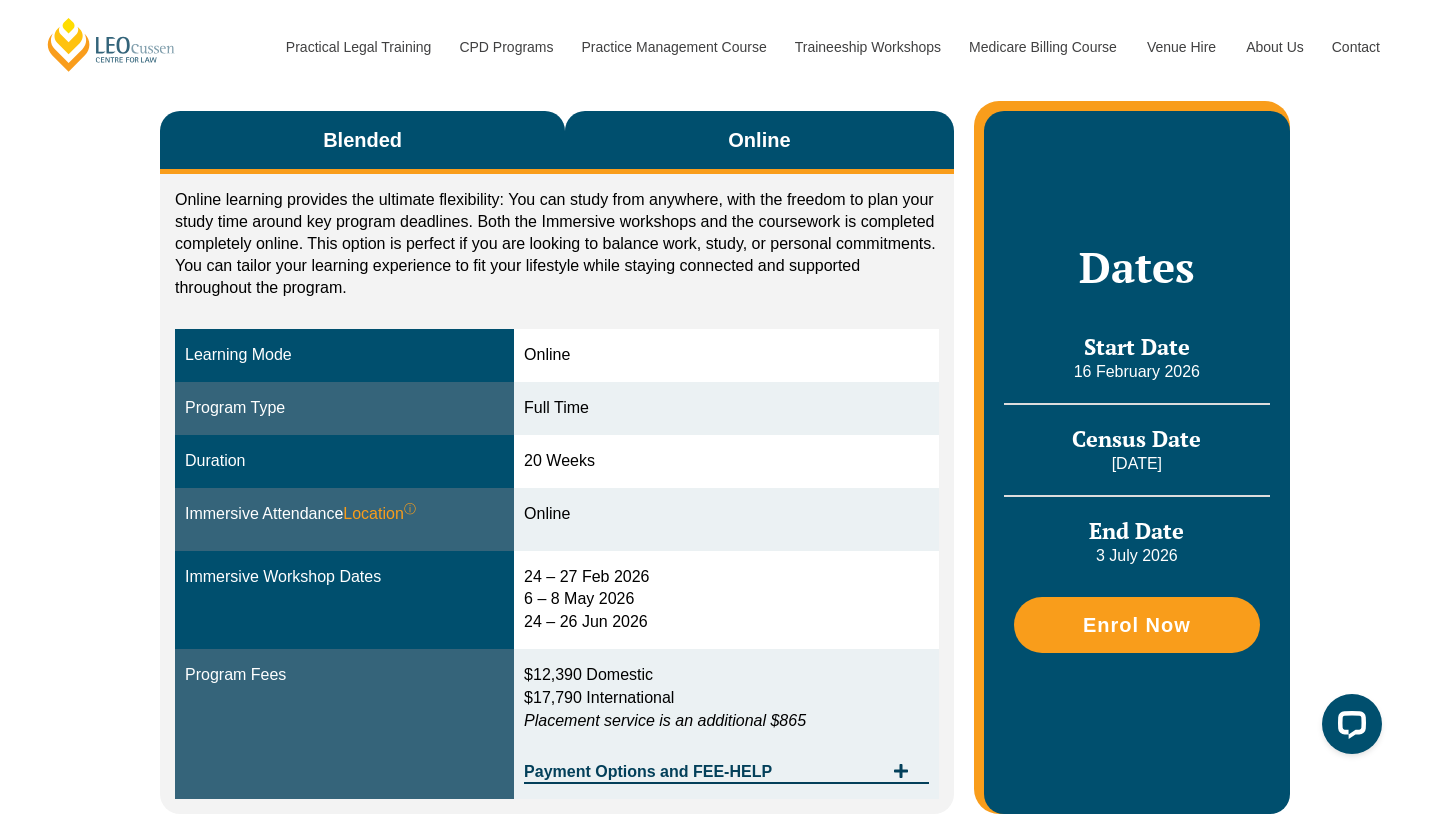 click on "Blended" at bounding box center [362, 142] 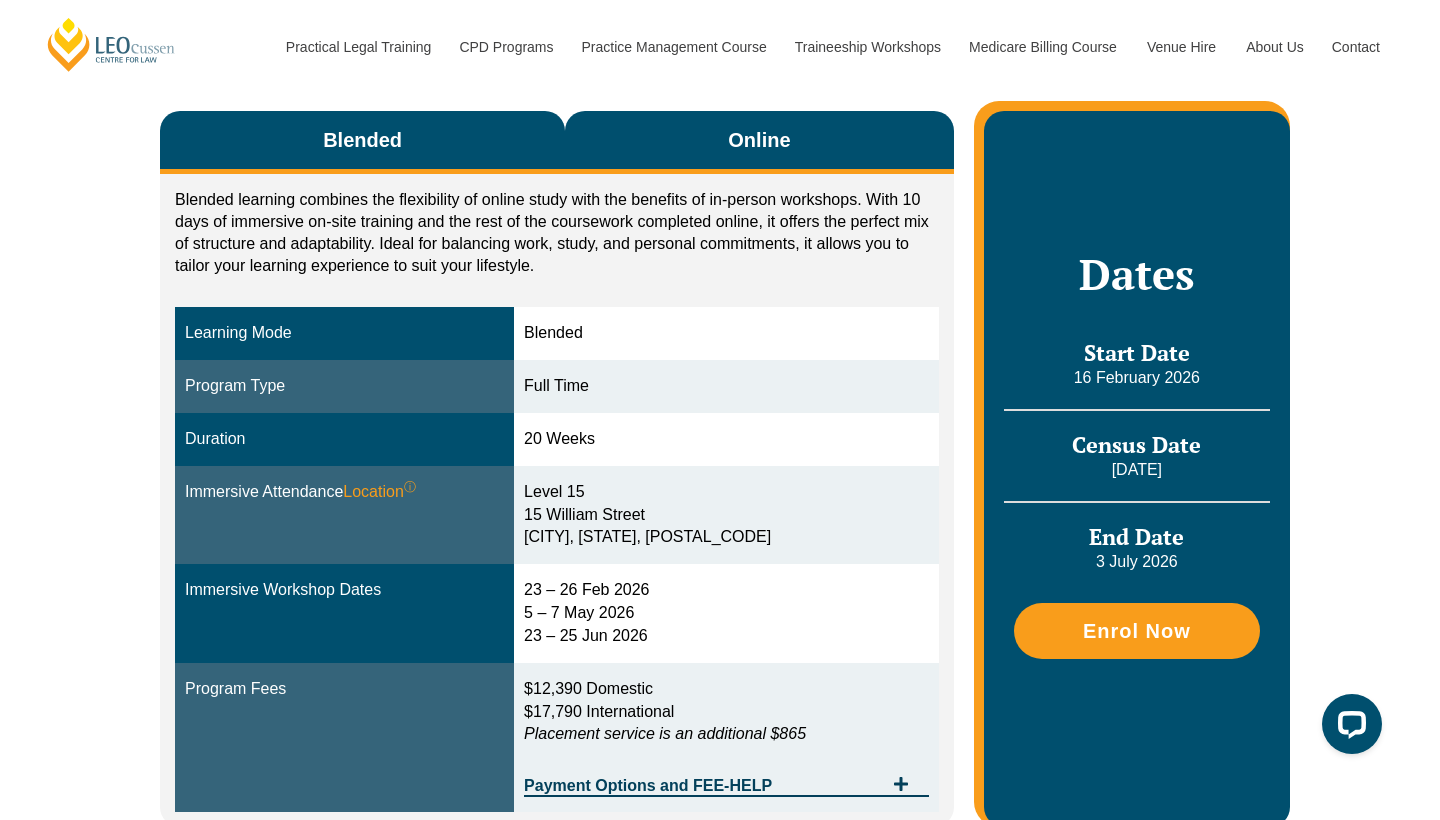 click on "Online" at bounding box center (759, 142) 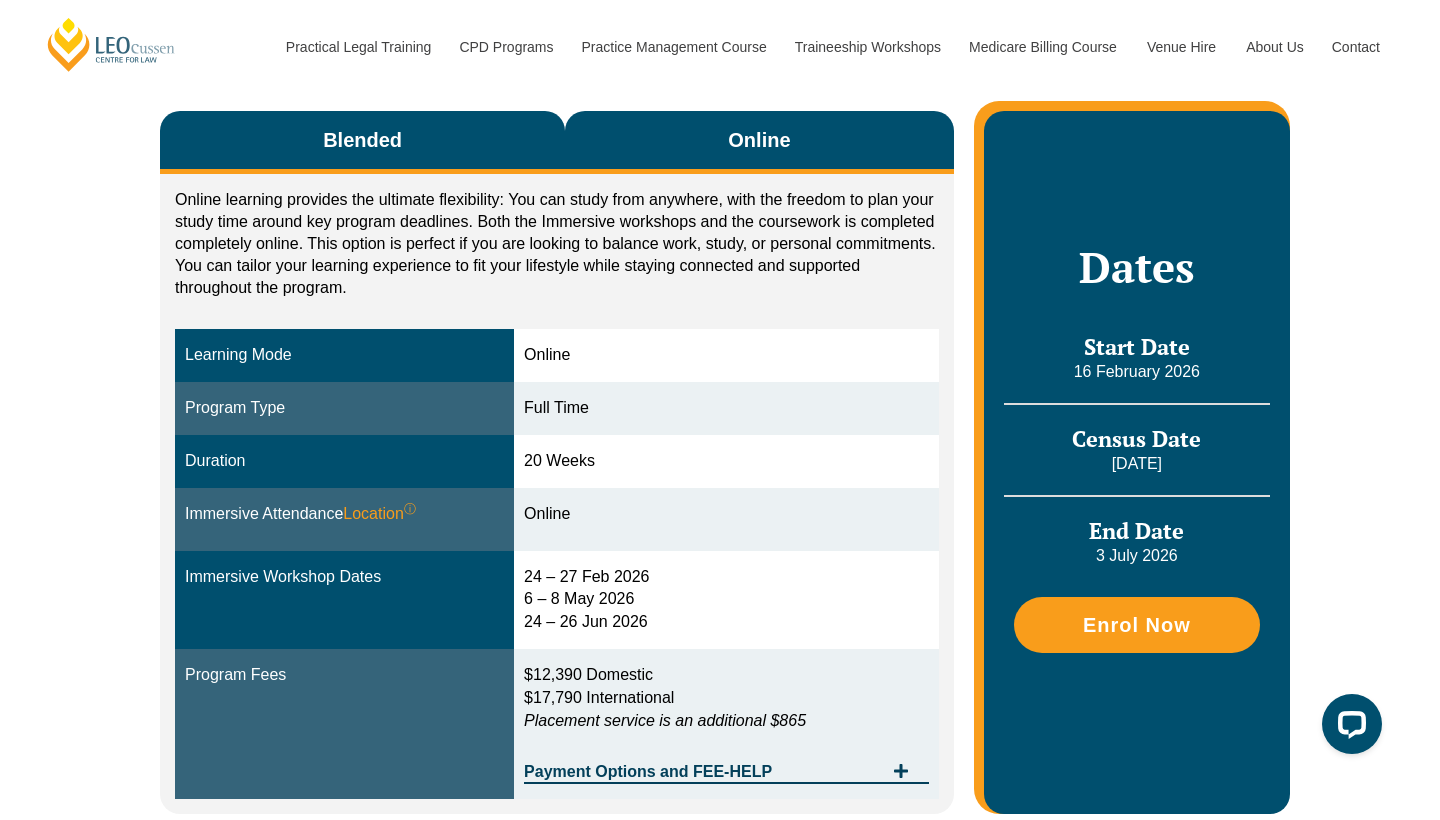 click on "Blended" at bounding box center (362, 142) 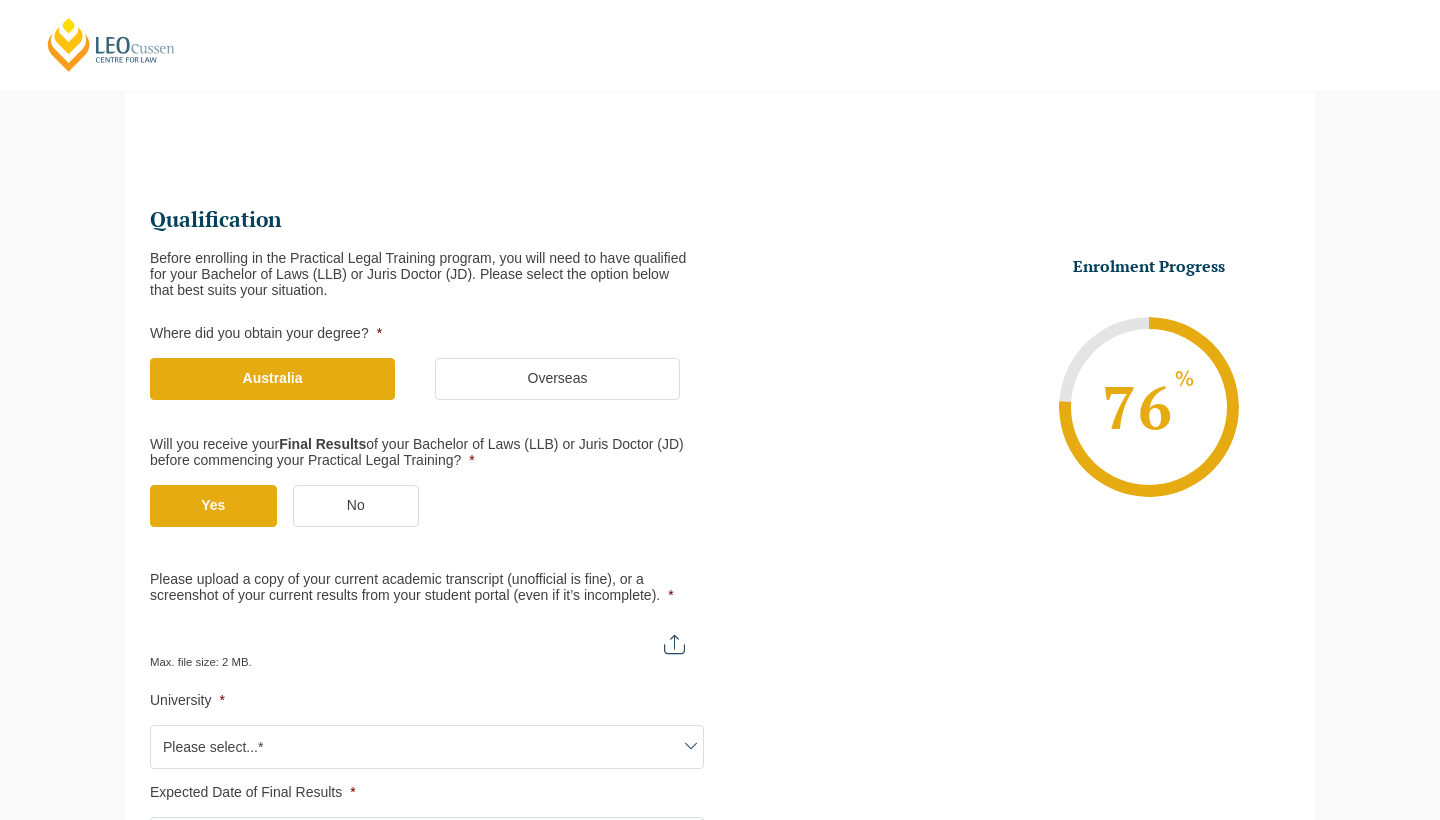 scroll, scrollTop: 180, scrollLeft: 0, axis: vertical 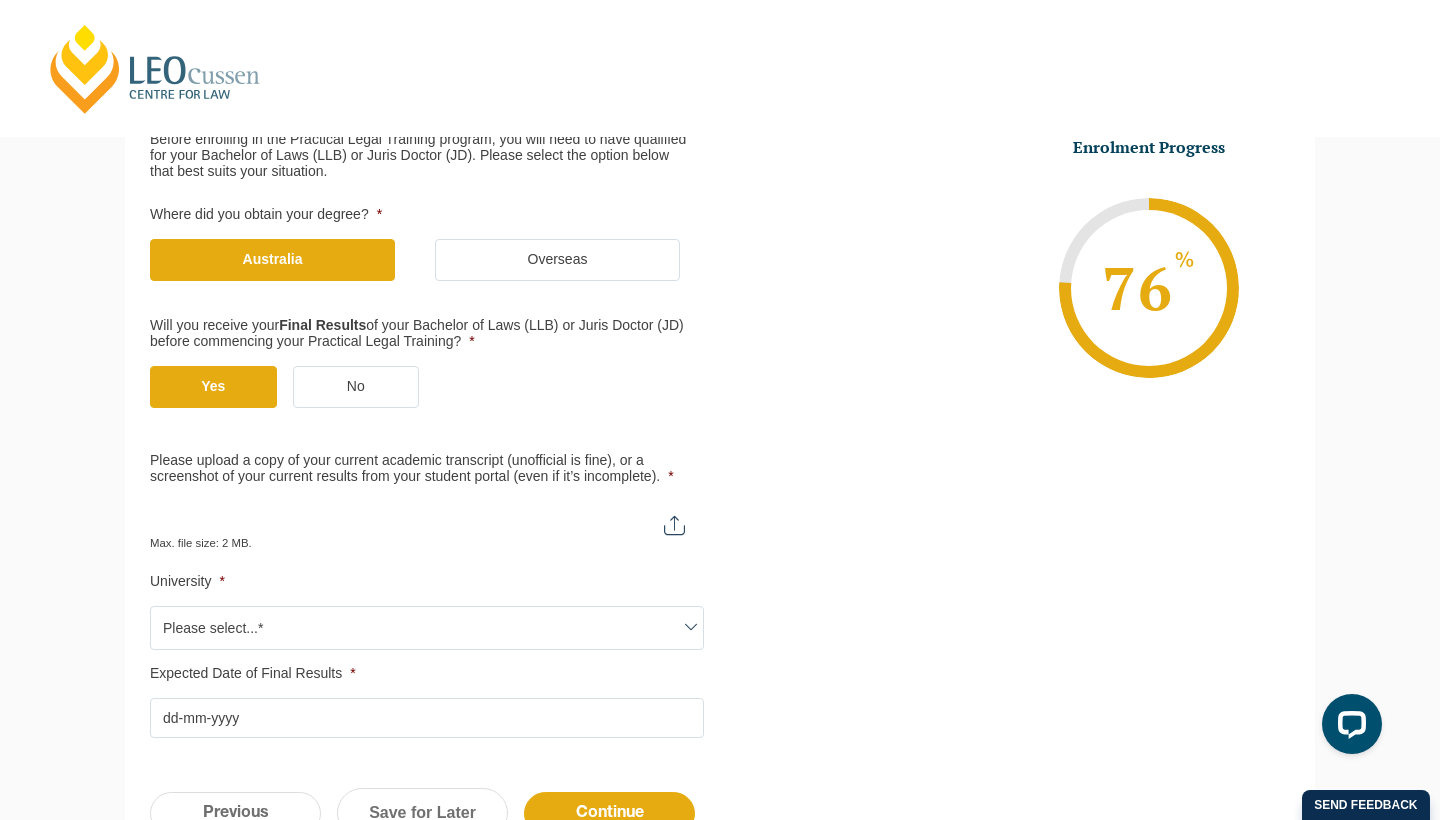 click on "Max. file size: 2 MB." at bounding box center (427, 526) 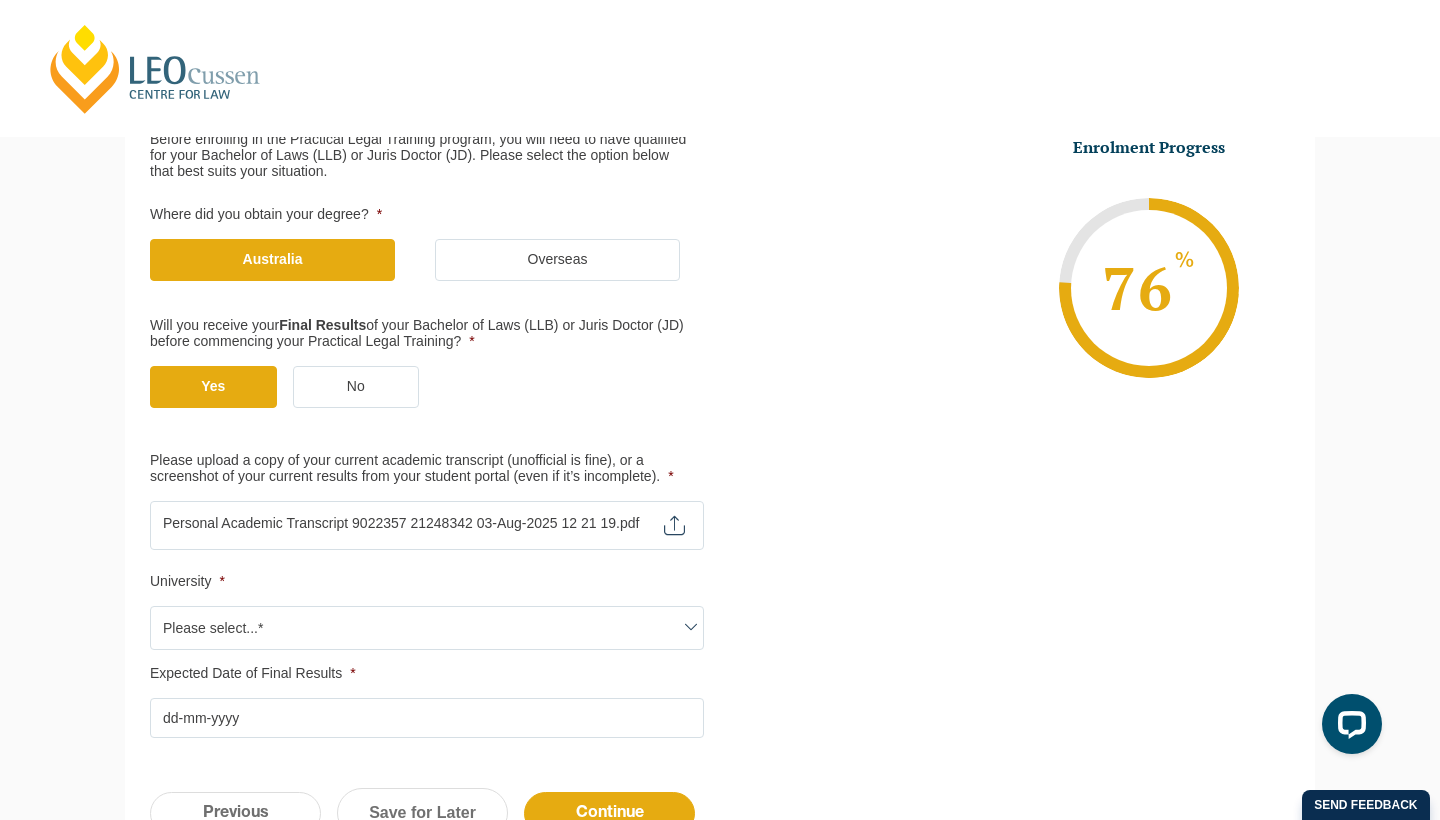 click on "Please upload a copy of your current academic transcript (unofficial is fine), or a screenshot of your current results from your student portal (even if it’s incomplete). *" at bounding box center [427, 518] 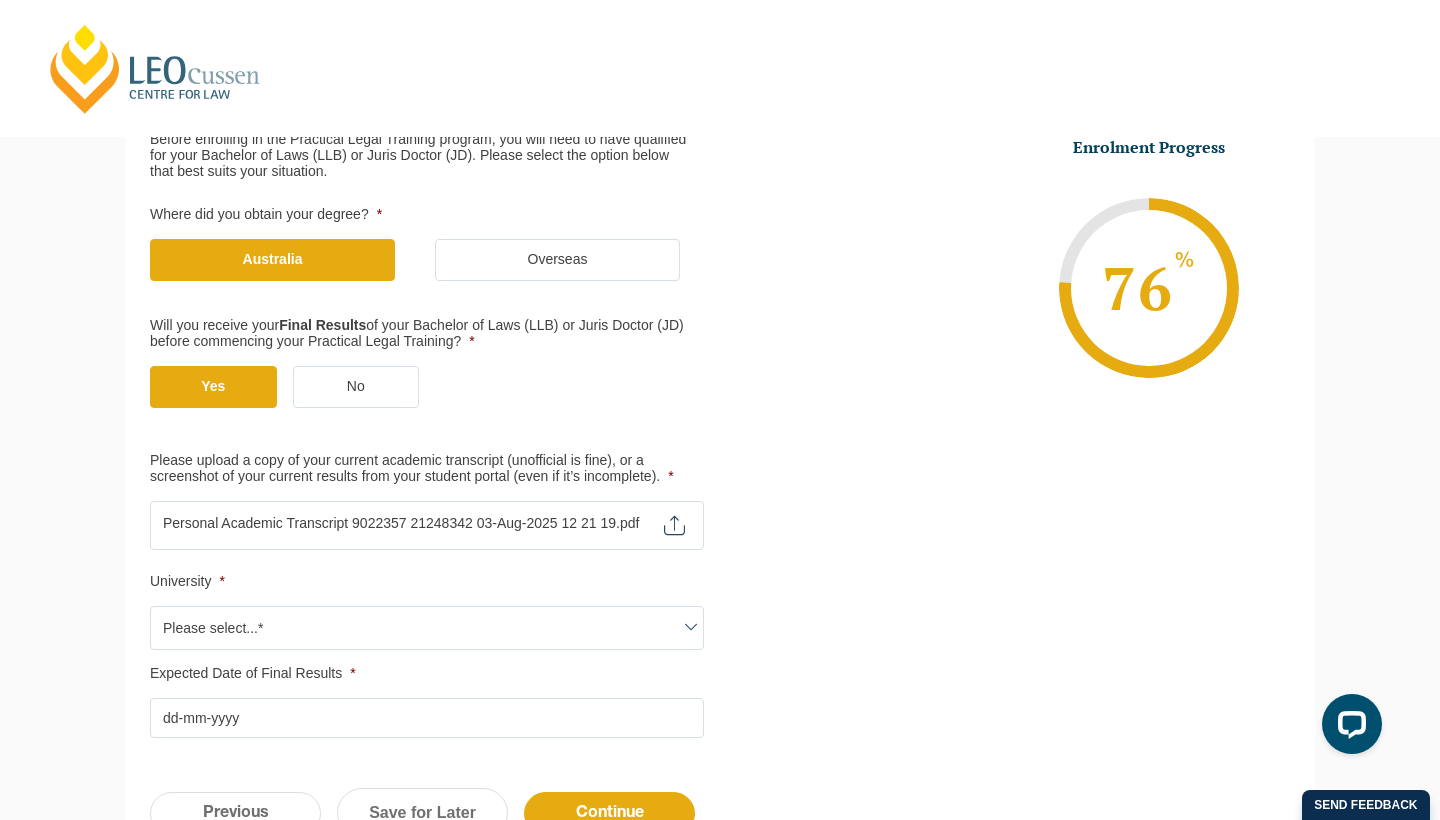 click on "Please select...*" at bounding box center (427, 628) 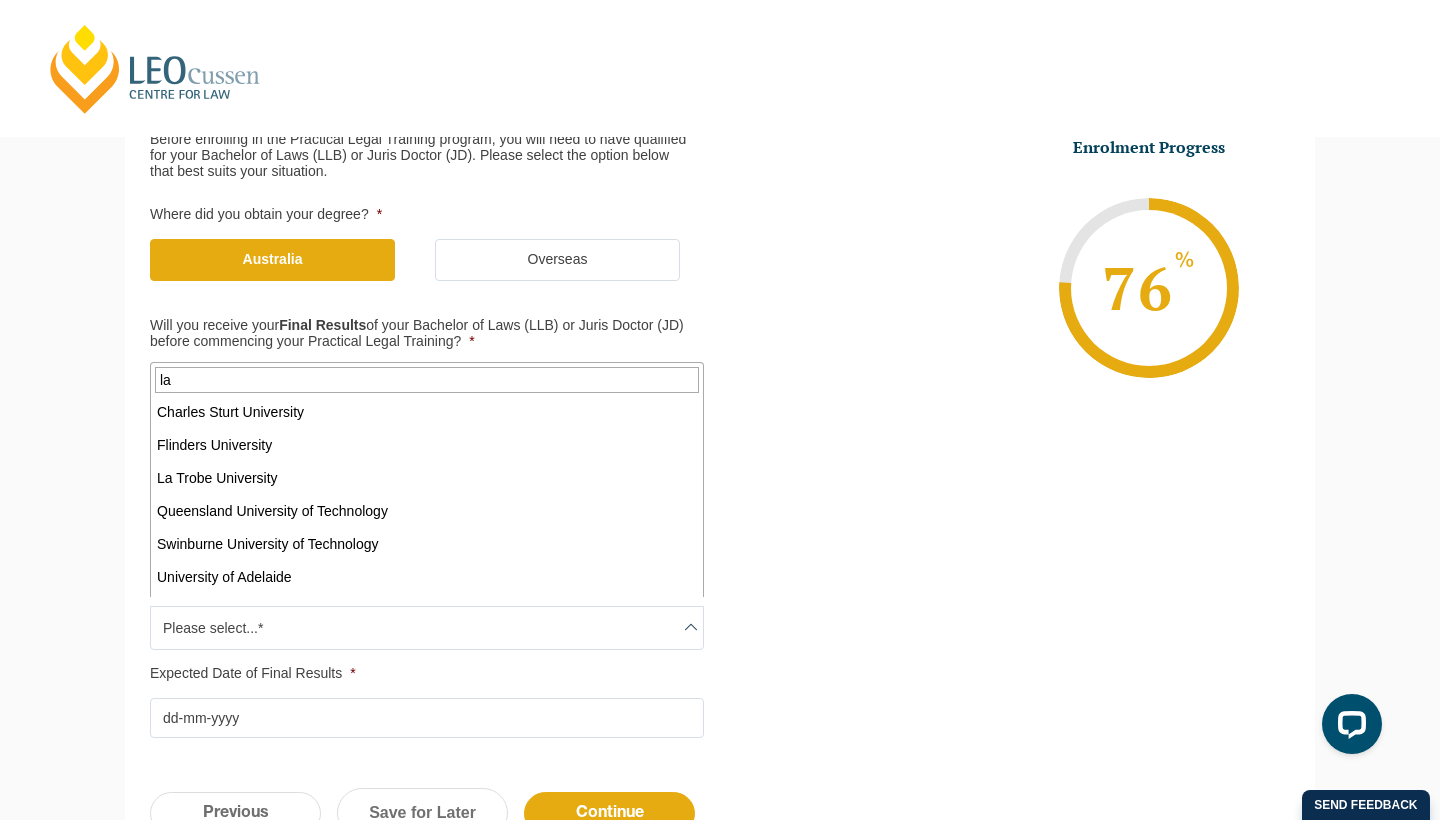 scroll, scrollTop: 0, scrollLeft: 0, axis: both 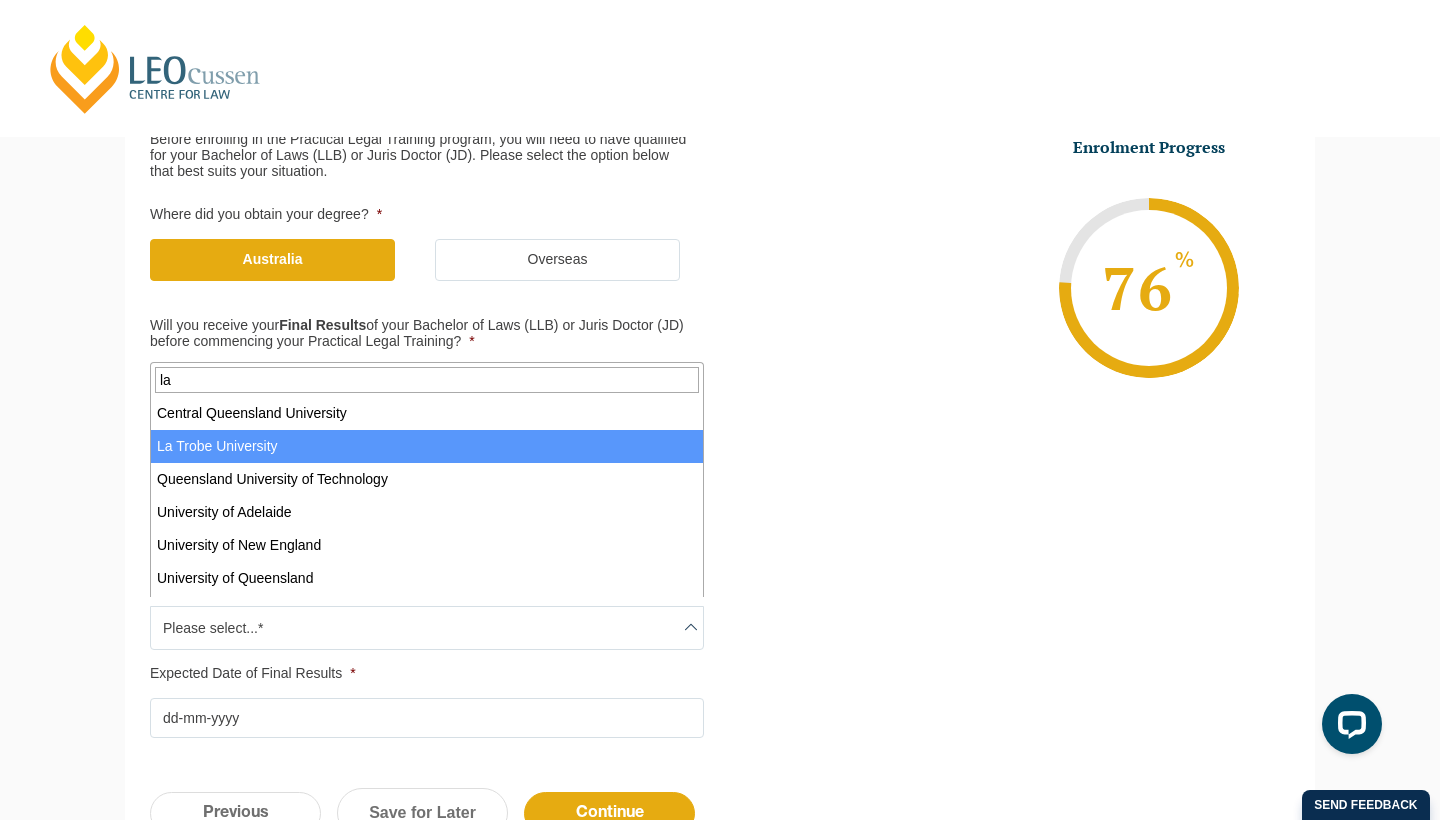 type on "la" 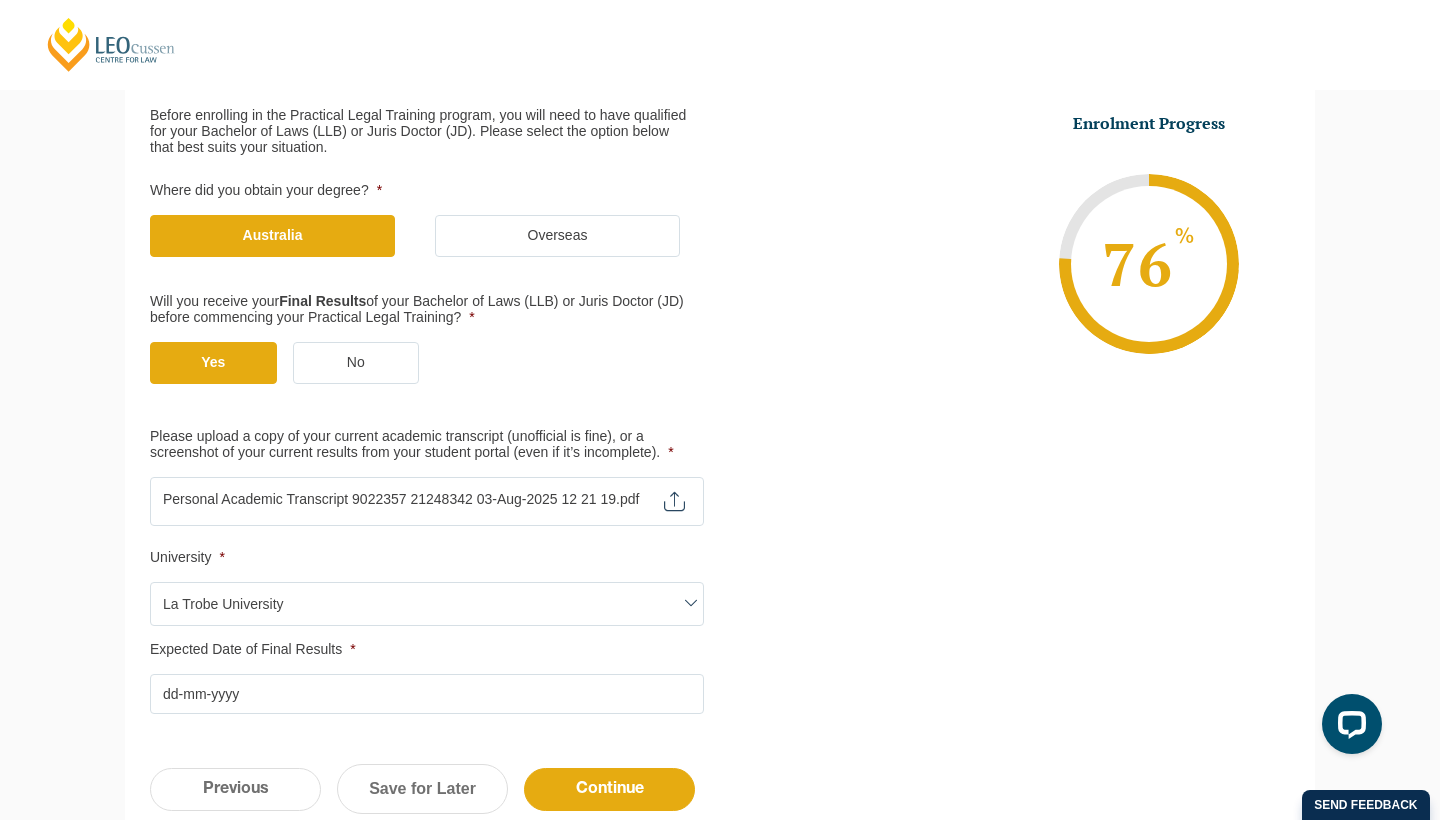 scroll, scrollTop: 326, scrollLeft: 0, axis: vertical 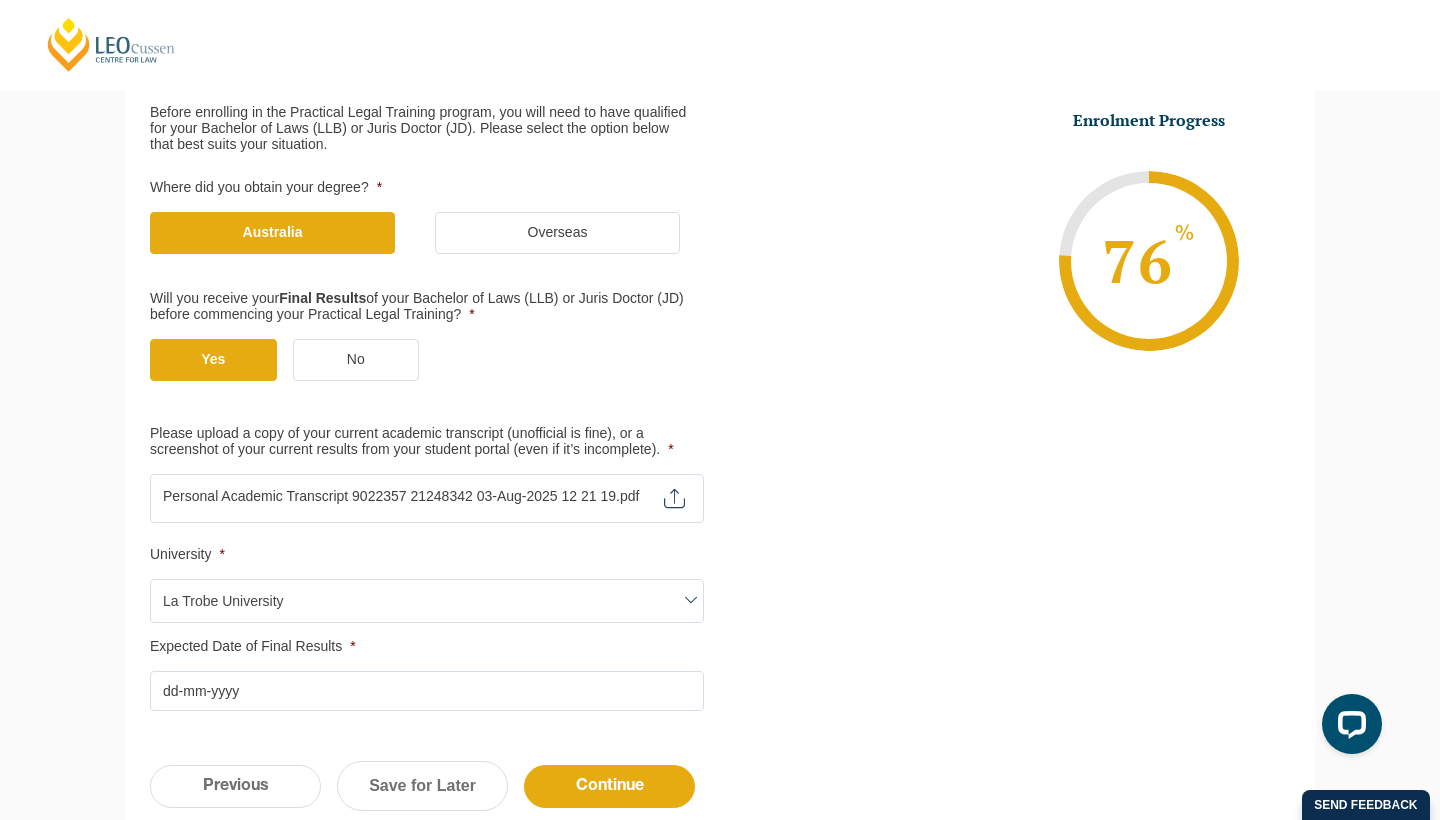 click on "Expected Date of Final Results *" at bounding box center [427, 691] 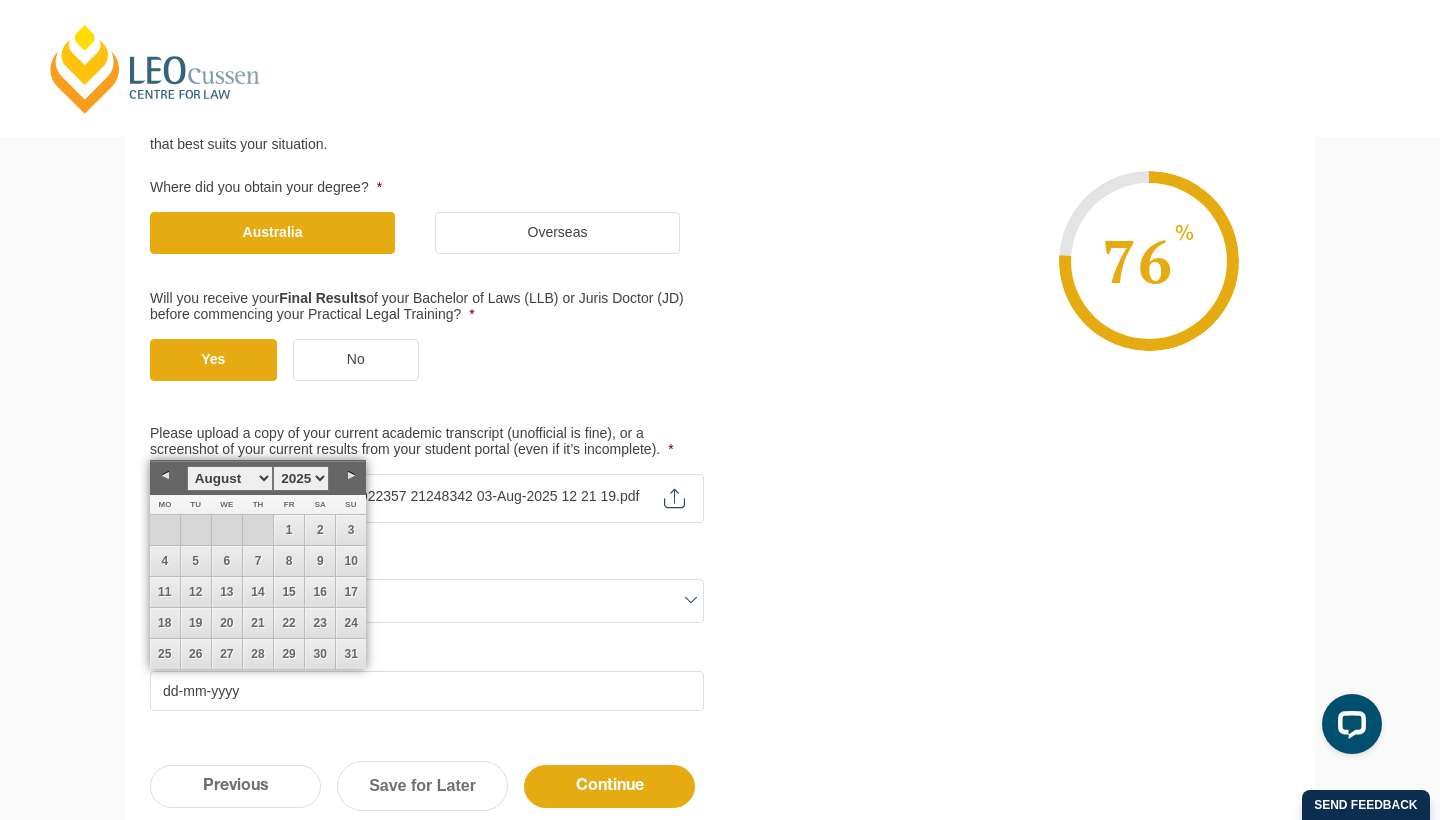 click on "University *" at bounding box center (427, 555) 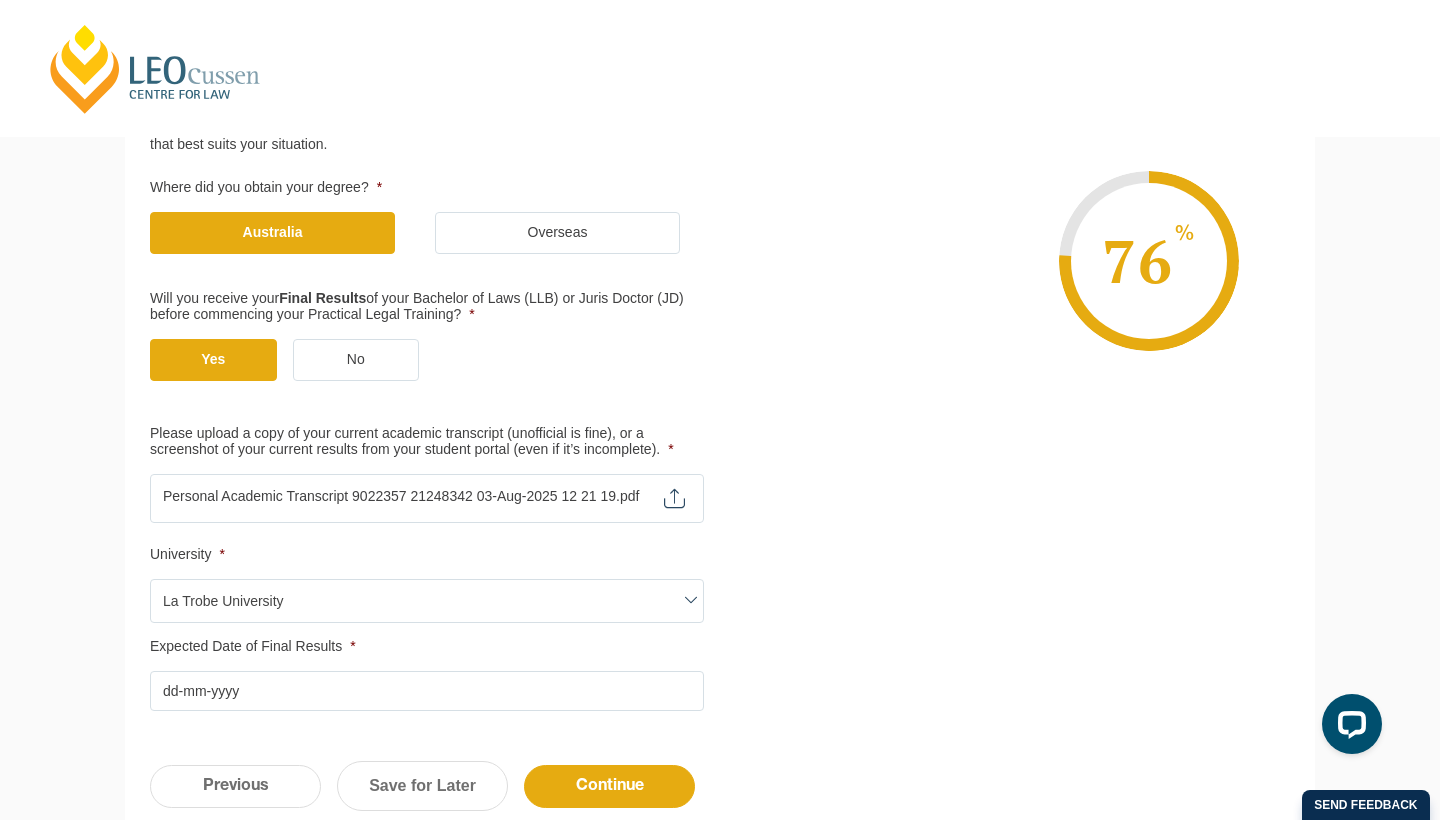 click on "Expected Date of Final Results *" at bounding box center [427, 691] 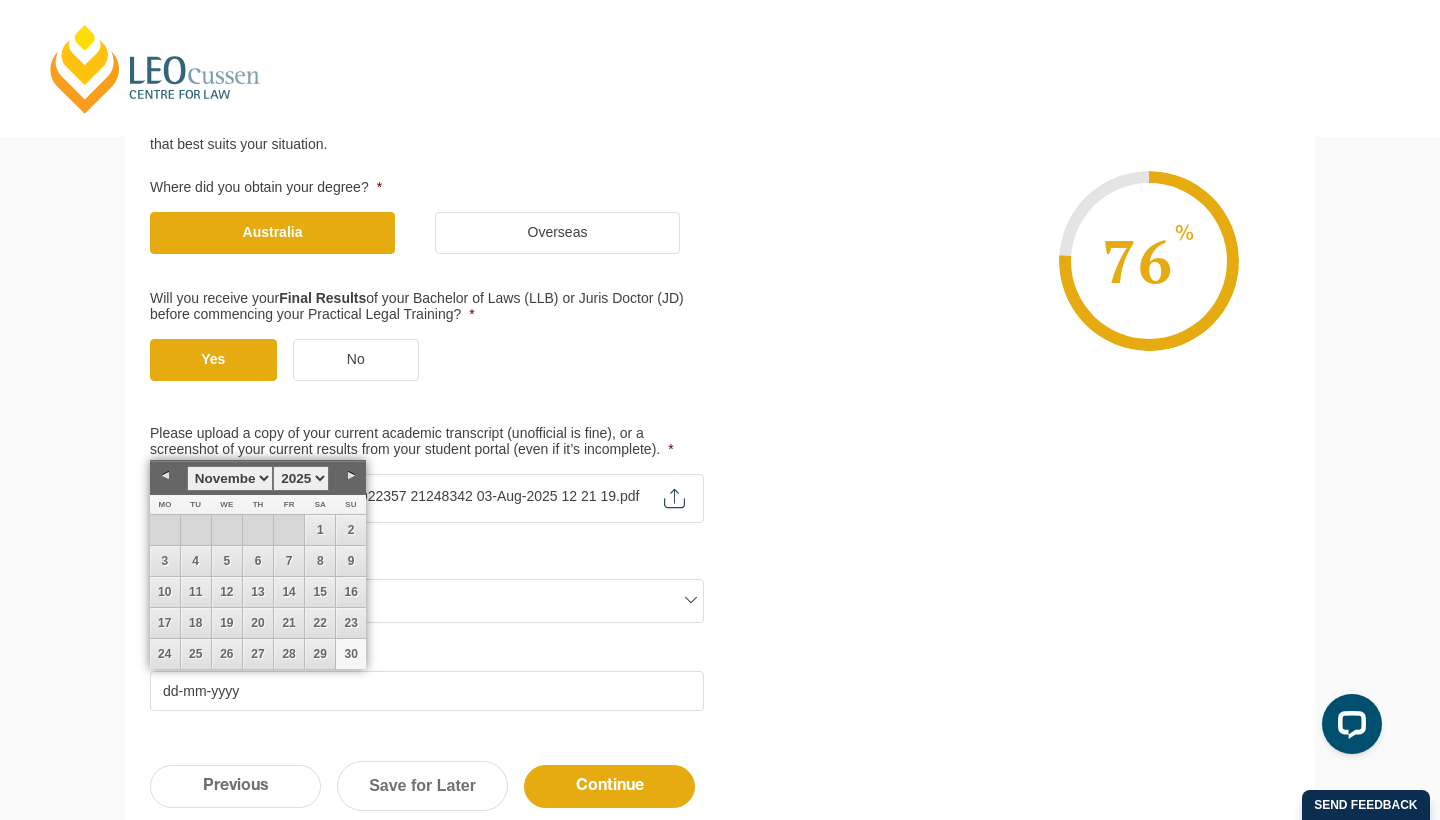 click on "30" at bounding box center [351, 654] 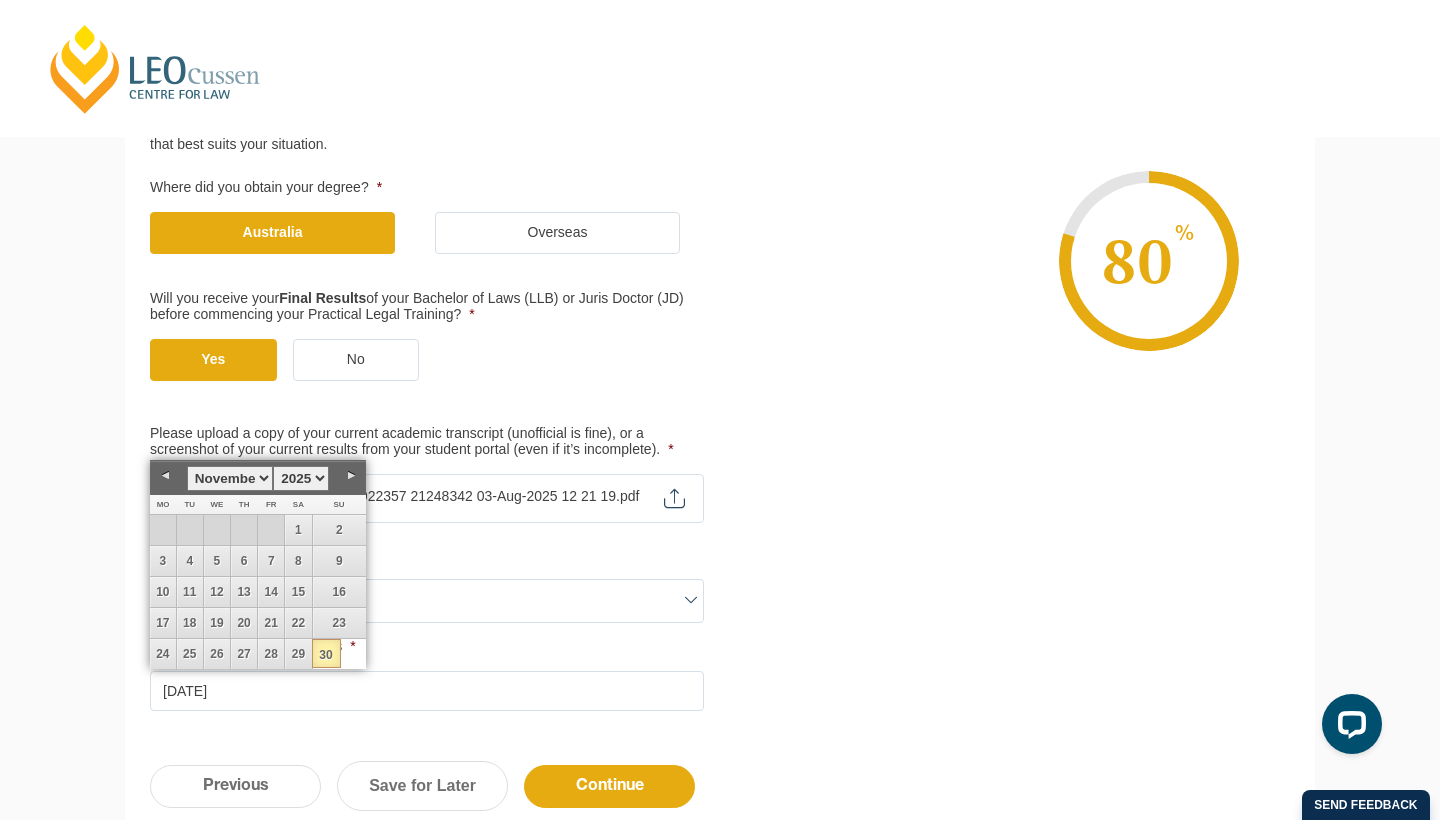 click on "Next" at bounding box center [351, 476] 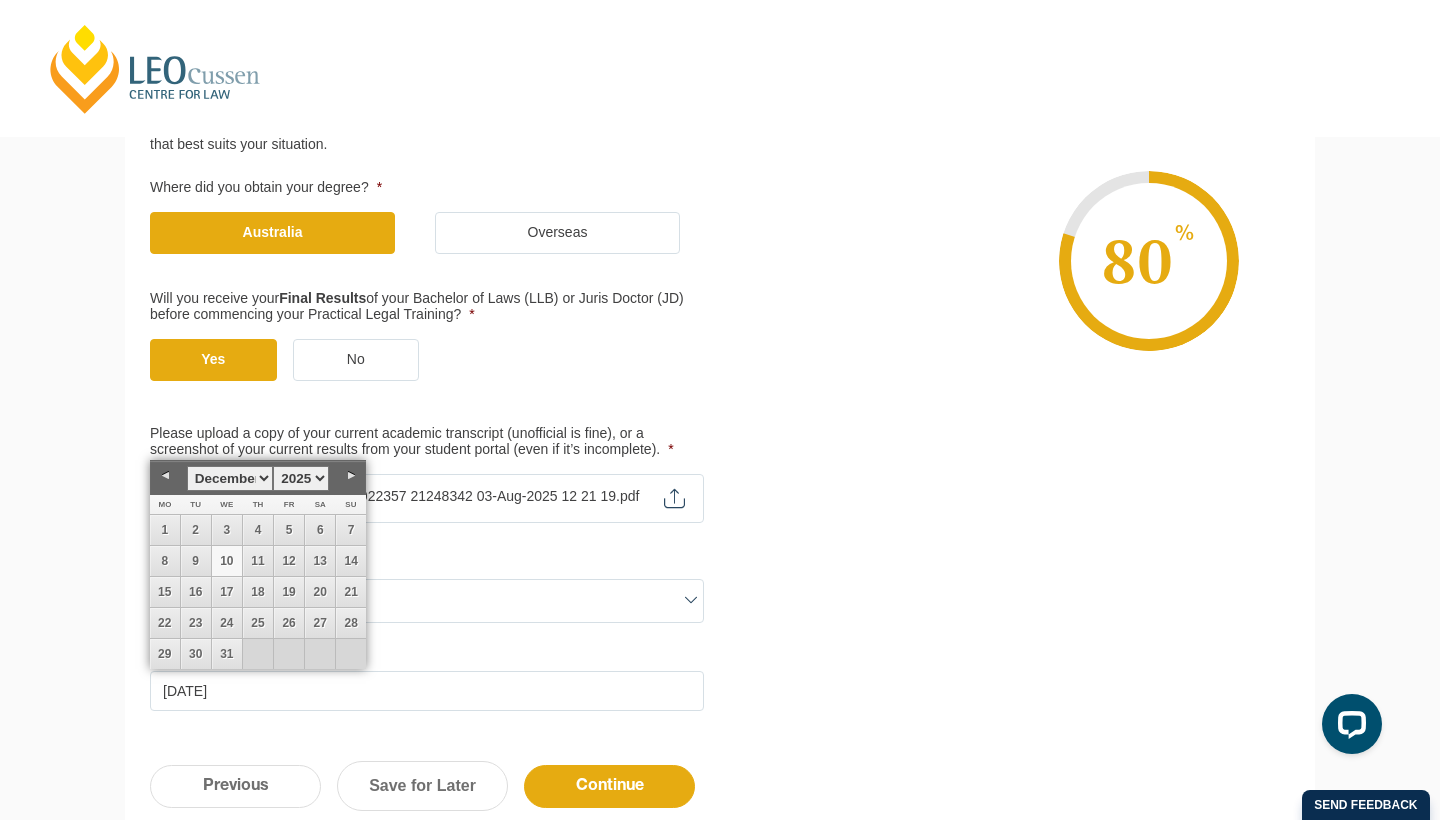 click on "10" at bounding box center [227, 561] 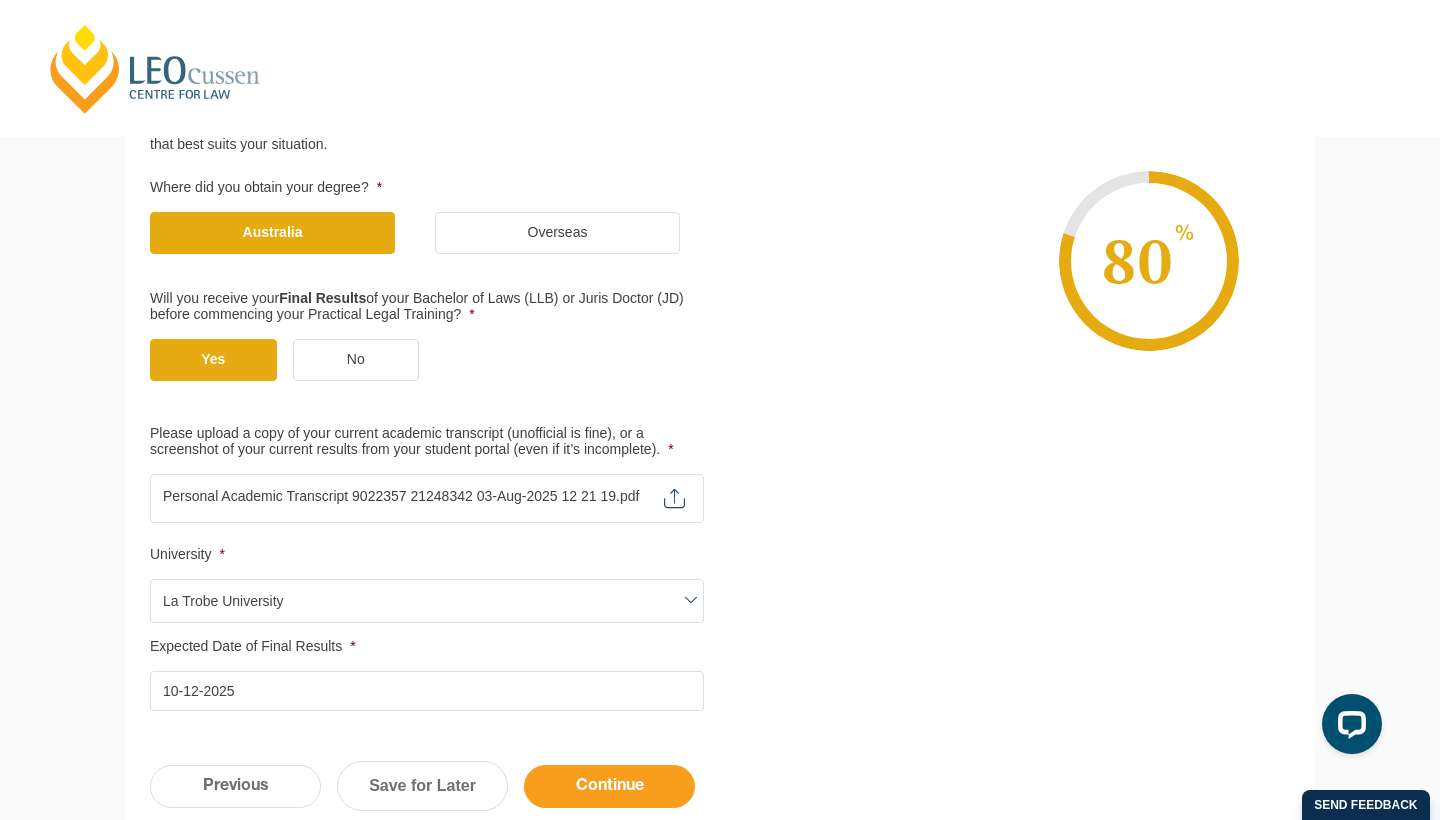 click on "Continue" at bounding box center (609, 786) 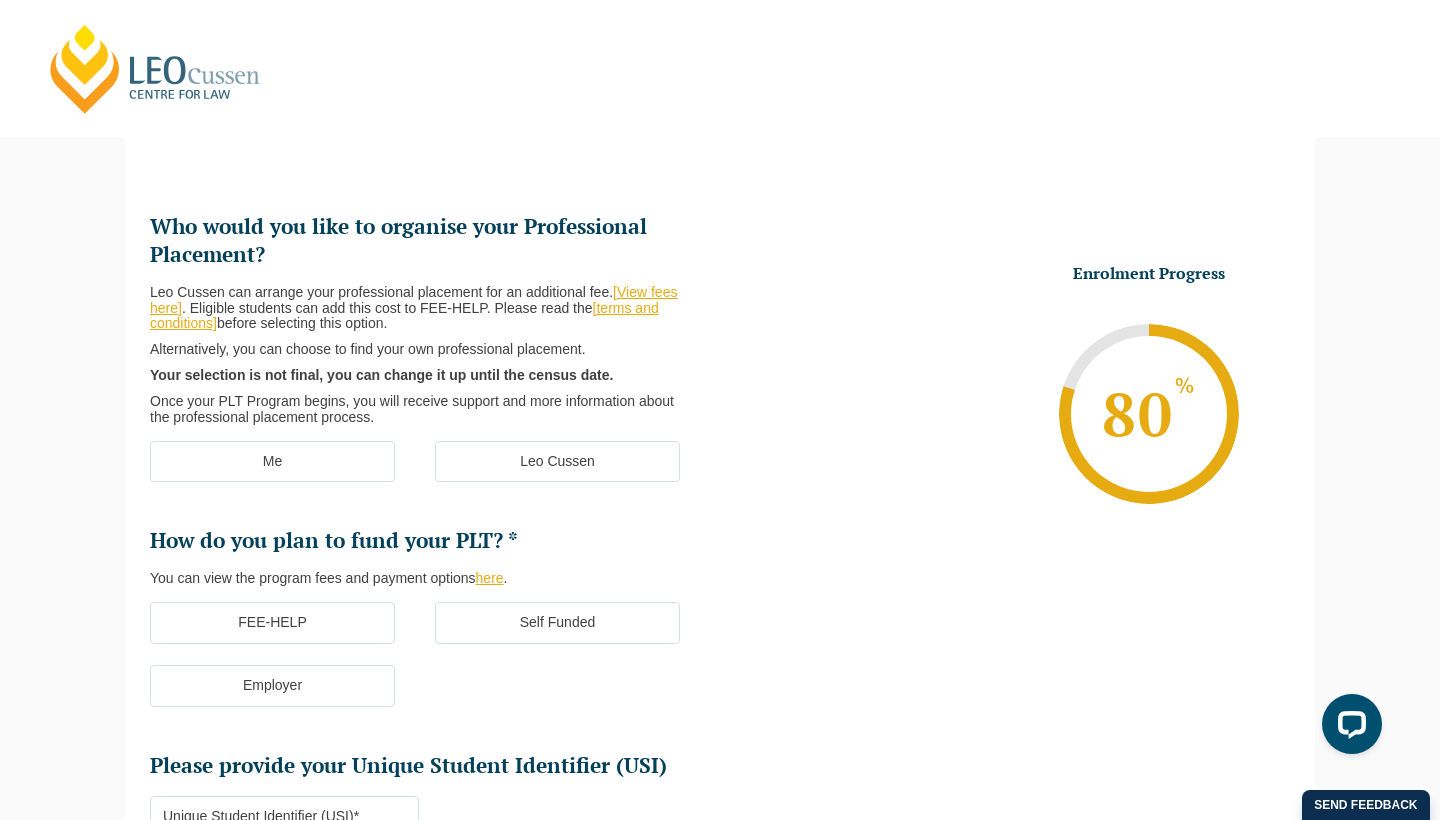 scroll, scrollTop: 0, scrollLeft: 0, axis: both 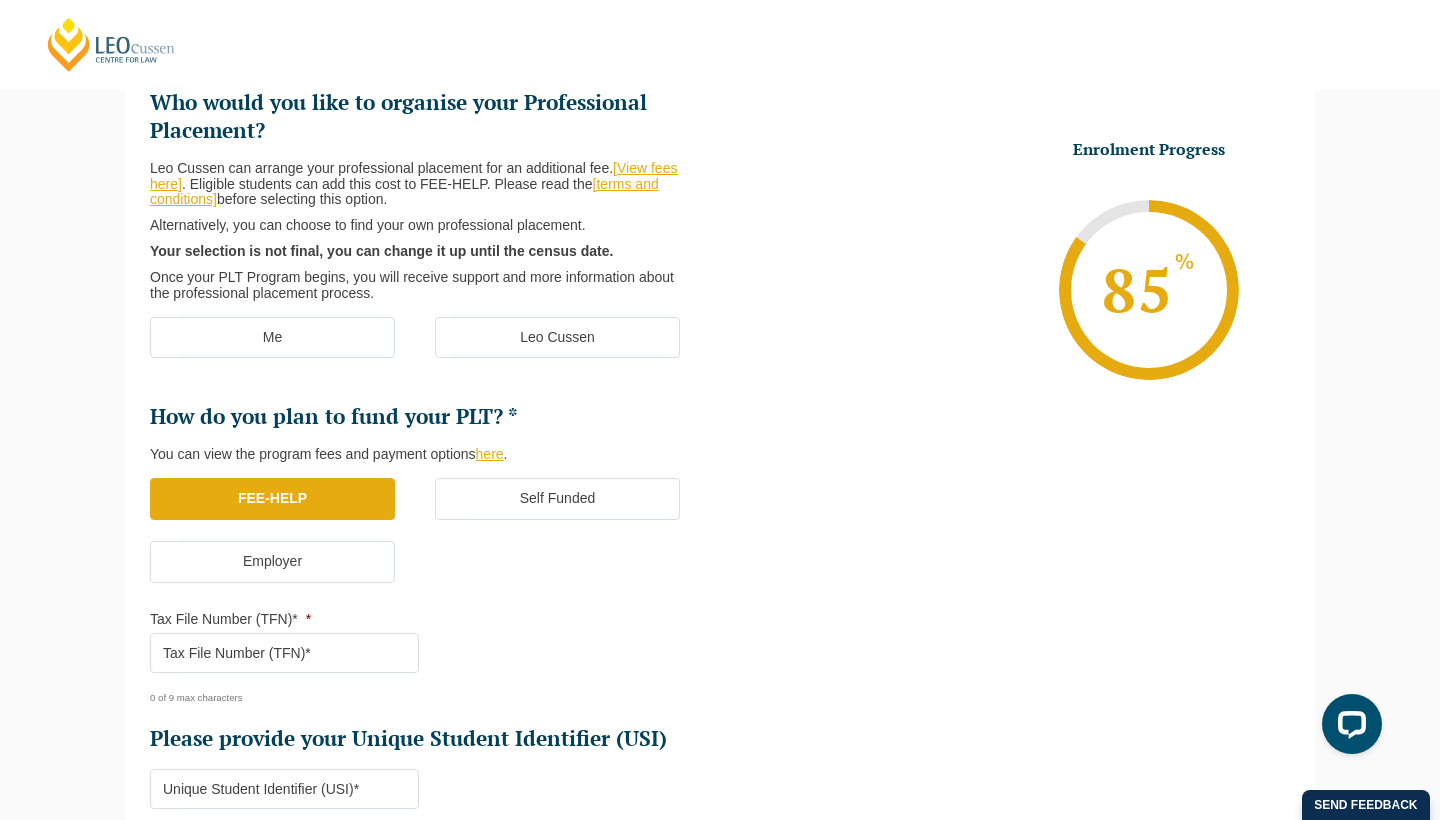 click on "Me" at bounding box center (272, 338) 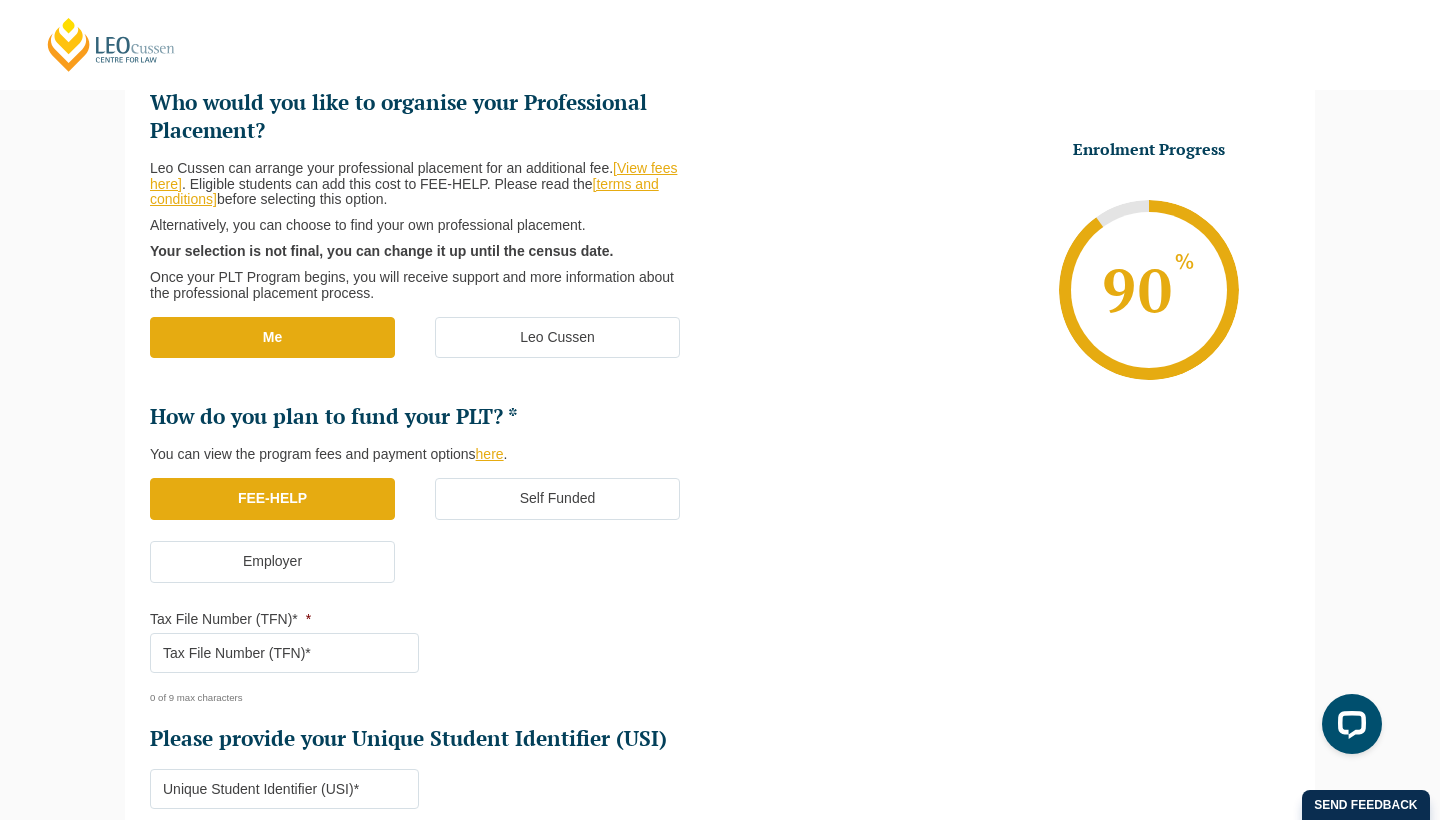 click on "Leo Cussen" at bounding box center (557, 338) 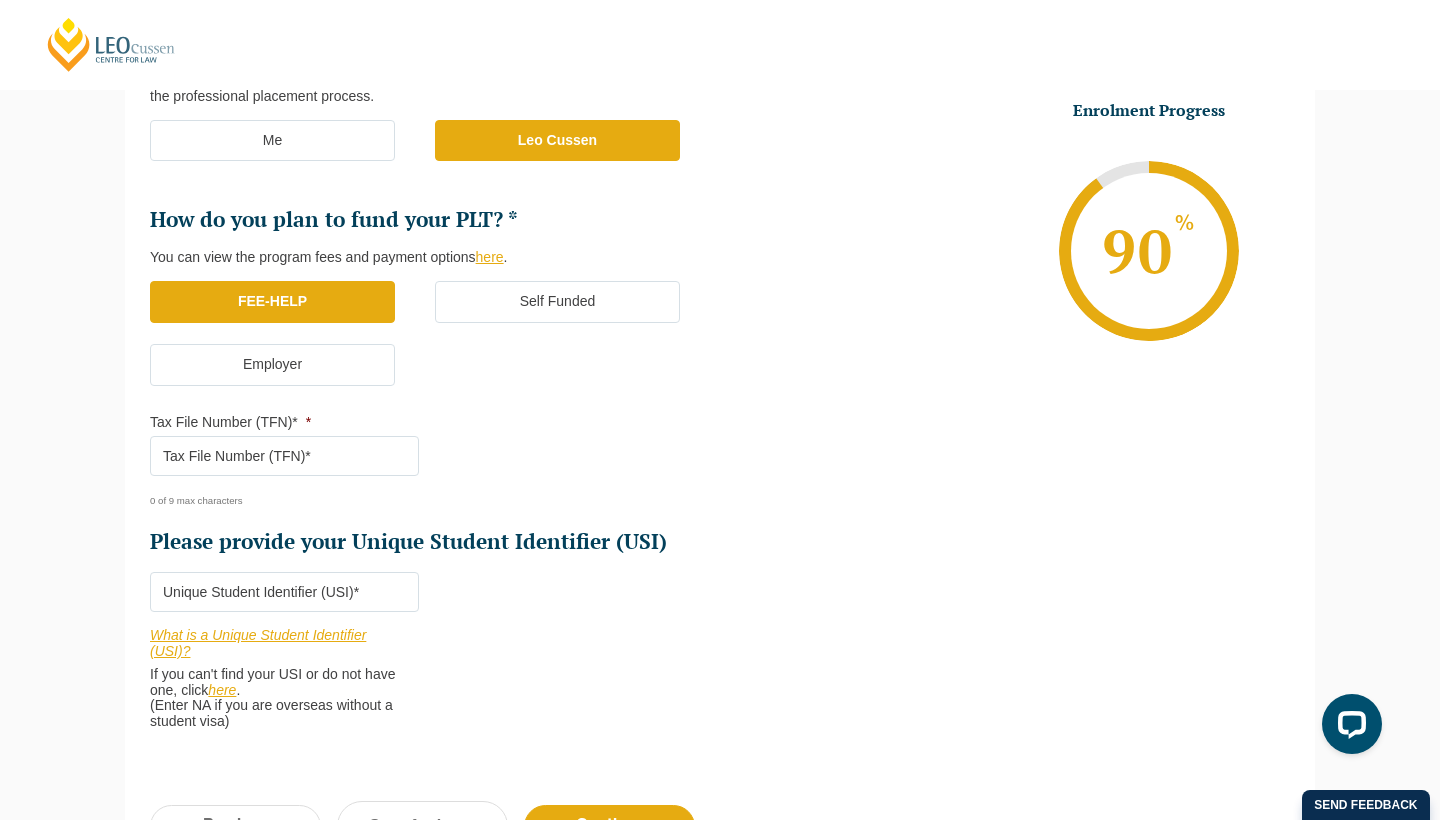 scroll, scrollTop: 495, scrollLeft: 0, axis: vertical 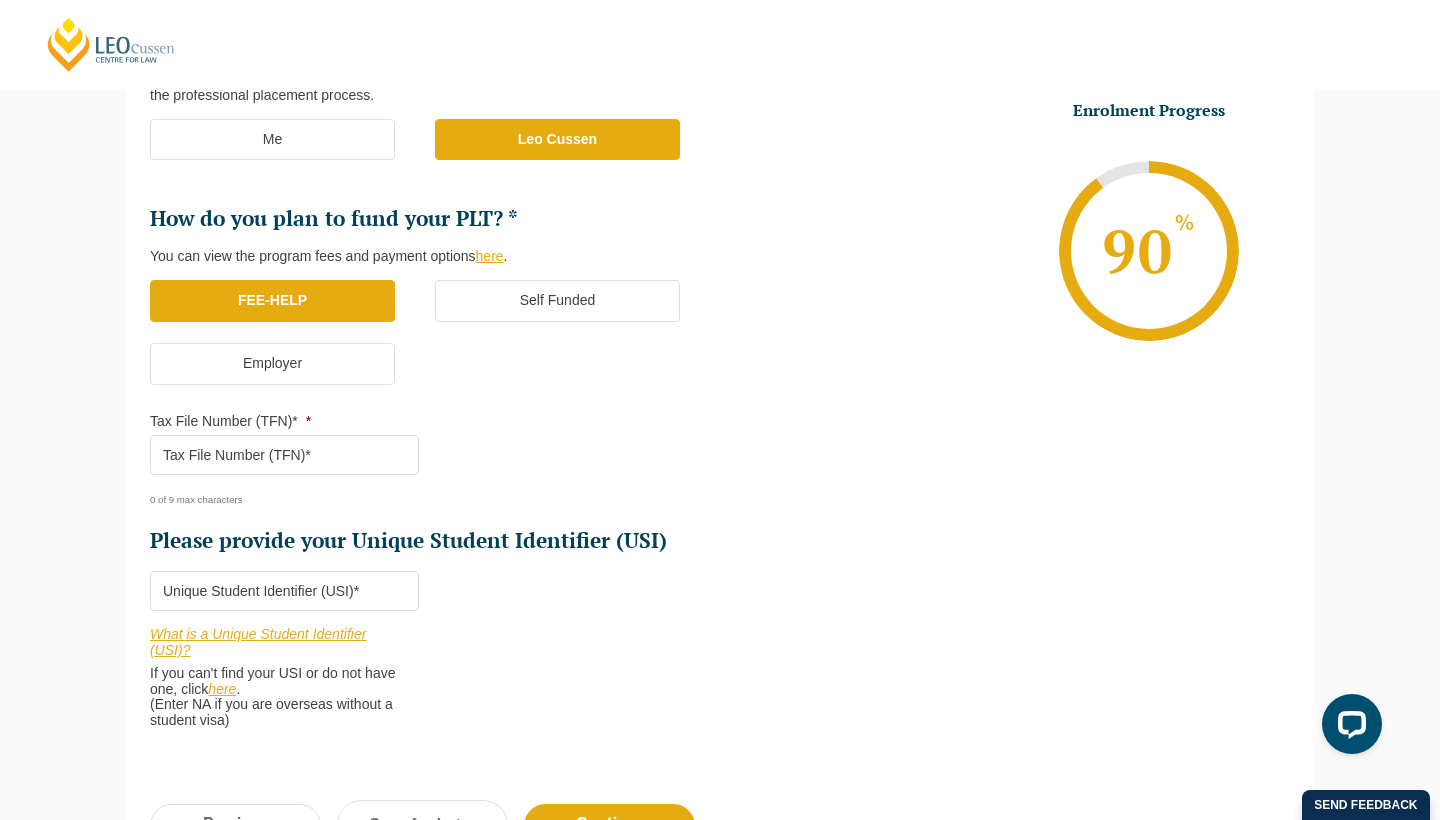 click on "Tax File Number (TFN)* *" at bounding box center (284, 455) 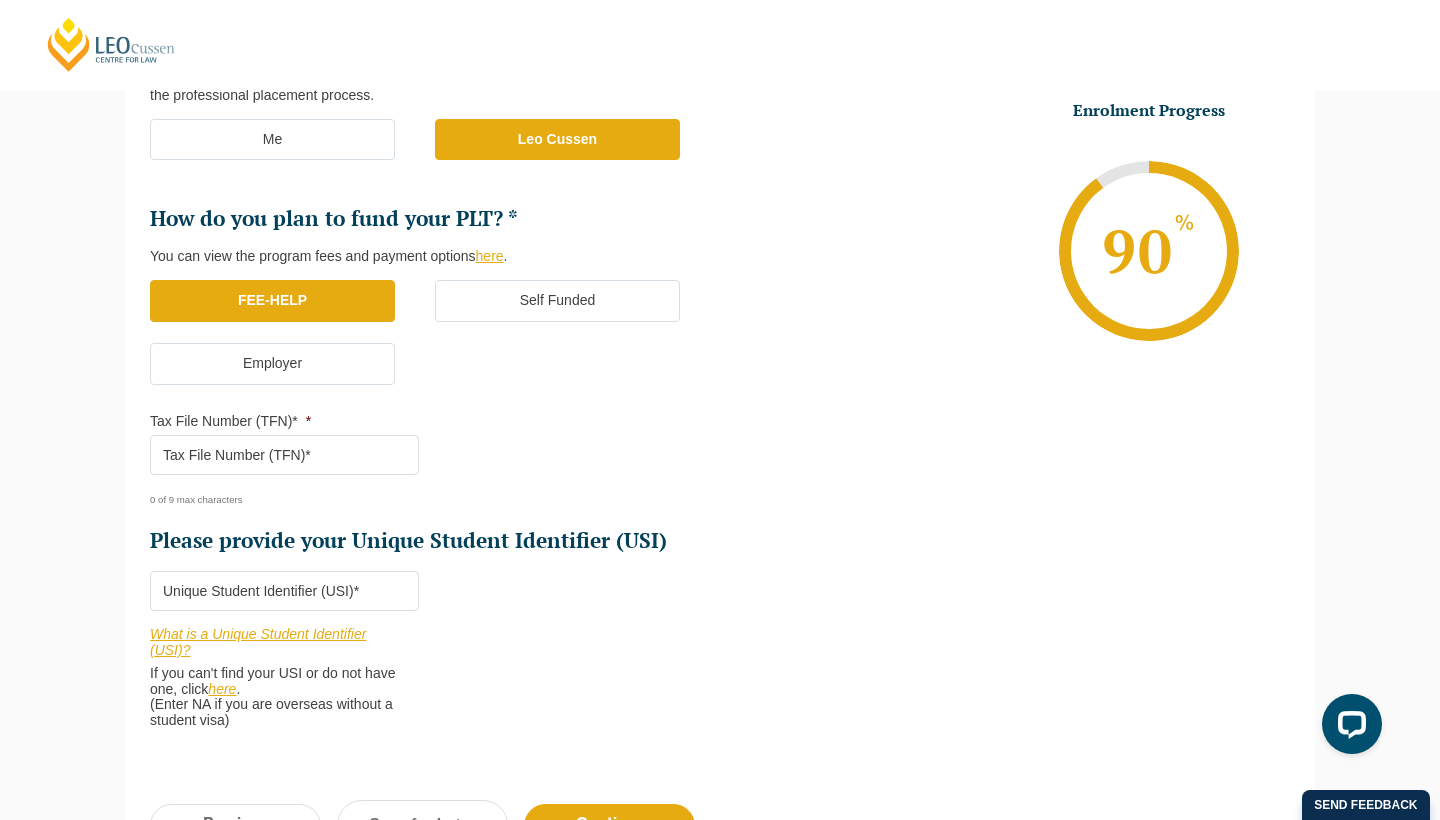 click on "Tax File Number (TFN)* *" at bounding box center (284, 455) 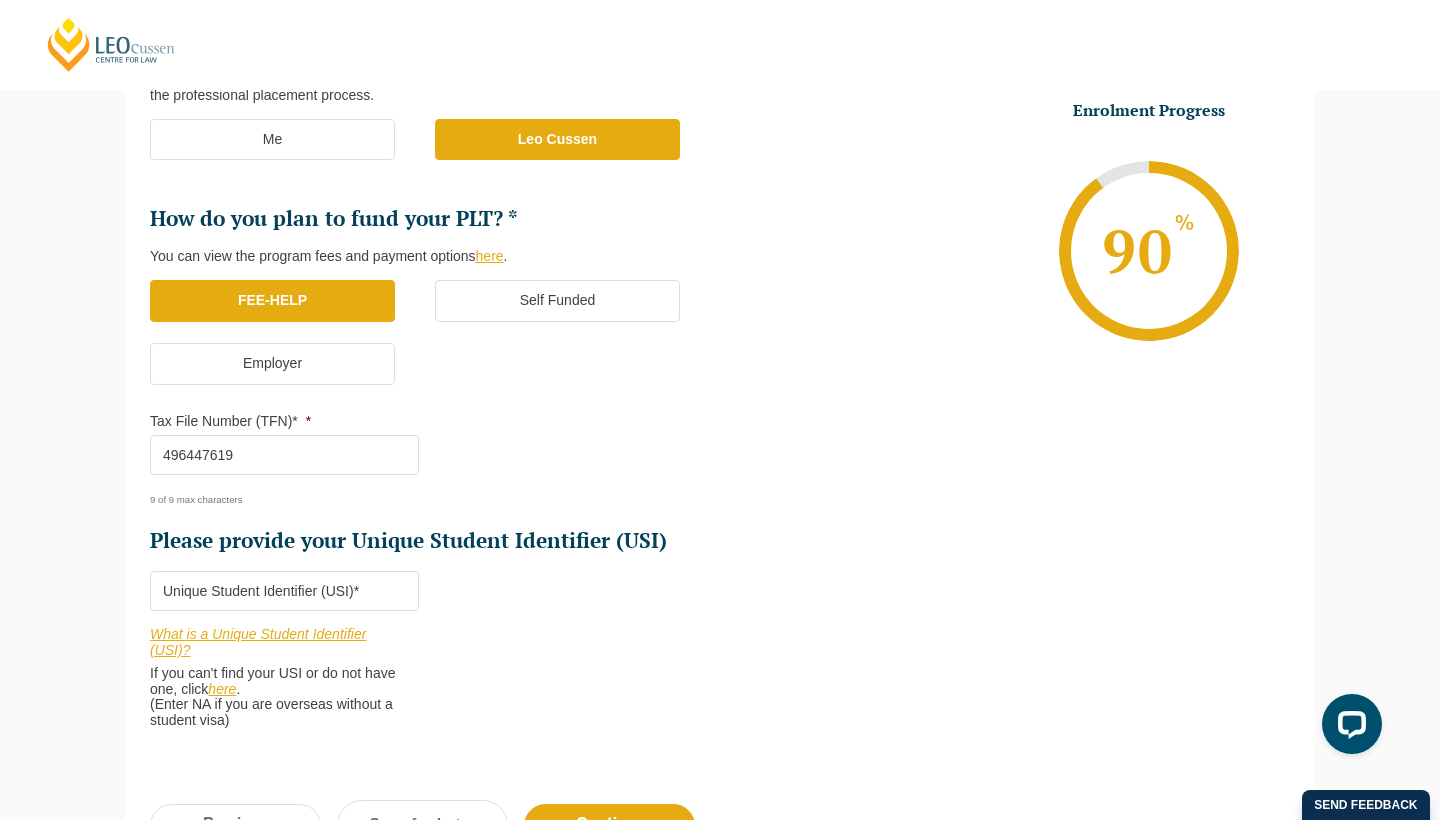 type on "496447619" 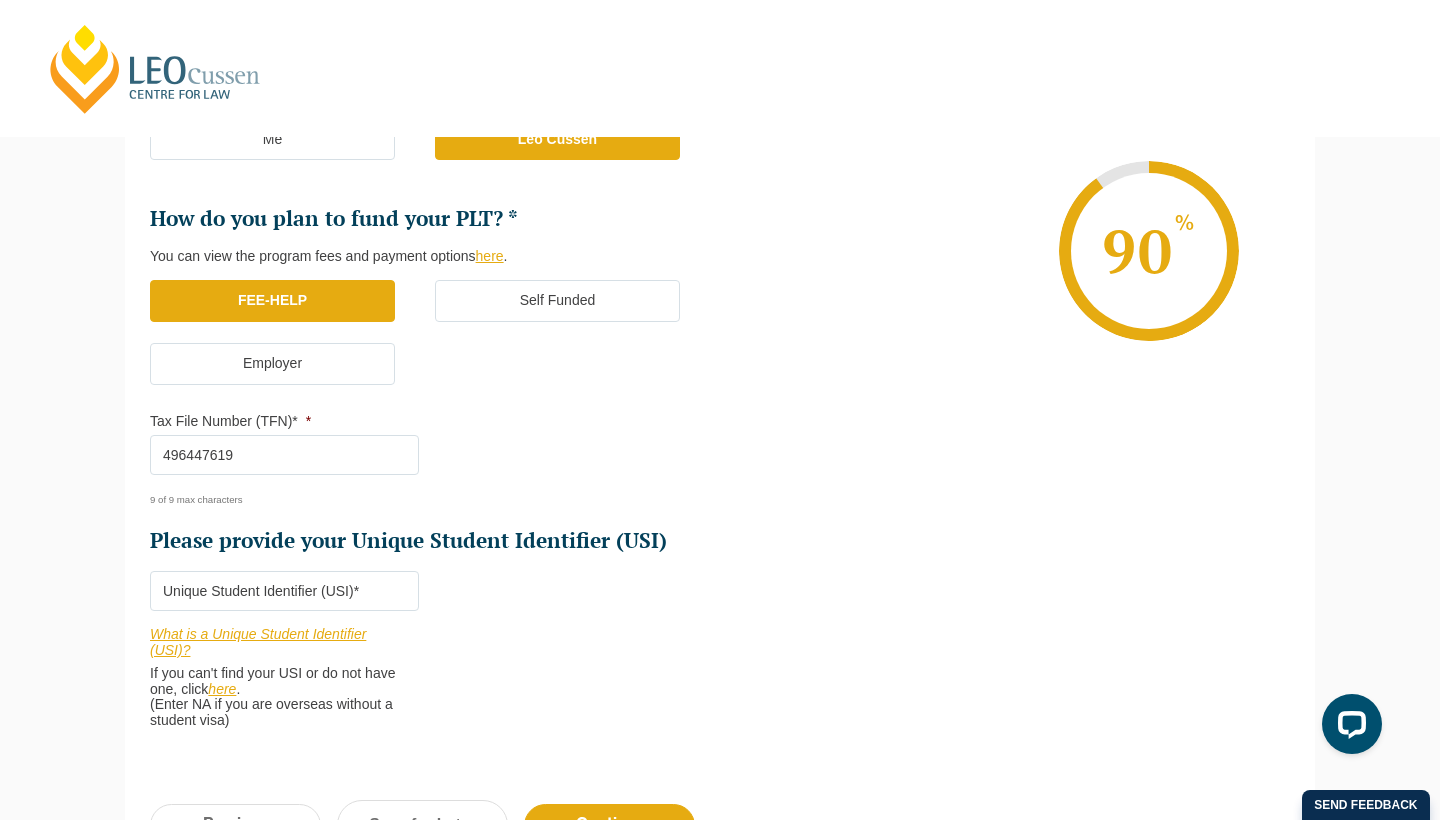 click on "Please provide your Unique Student Identifier (USI) *" at bounding box center (284, 591) 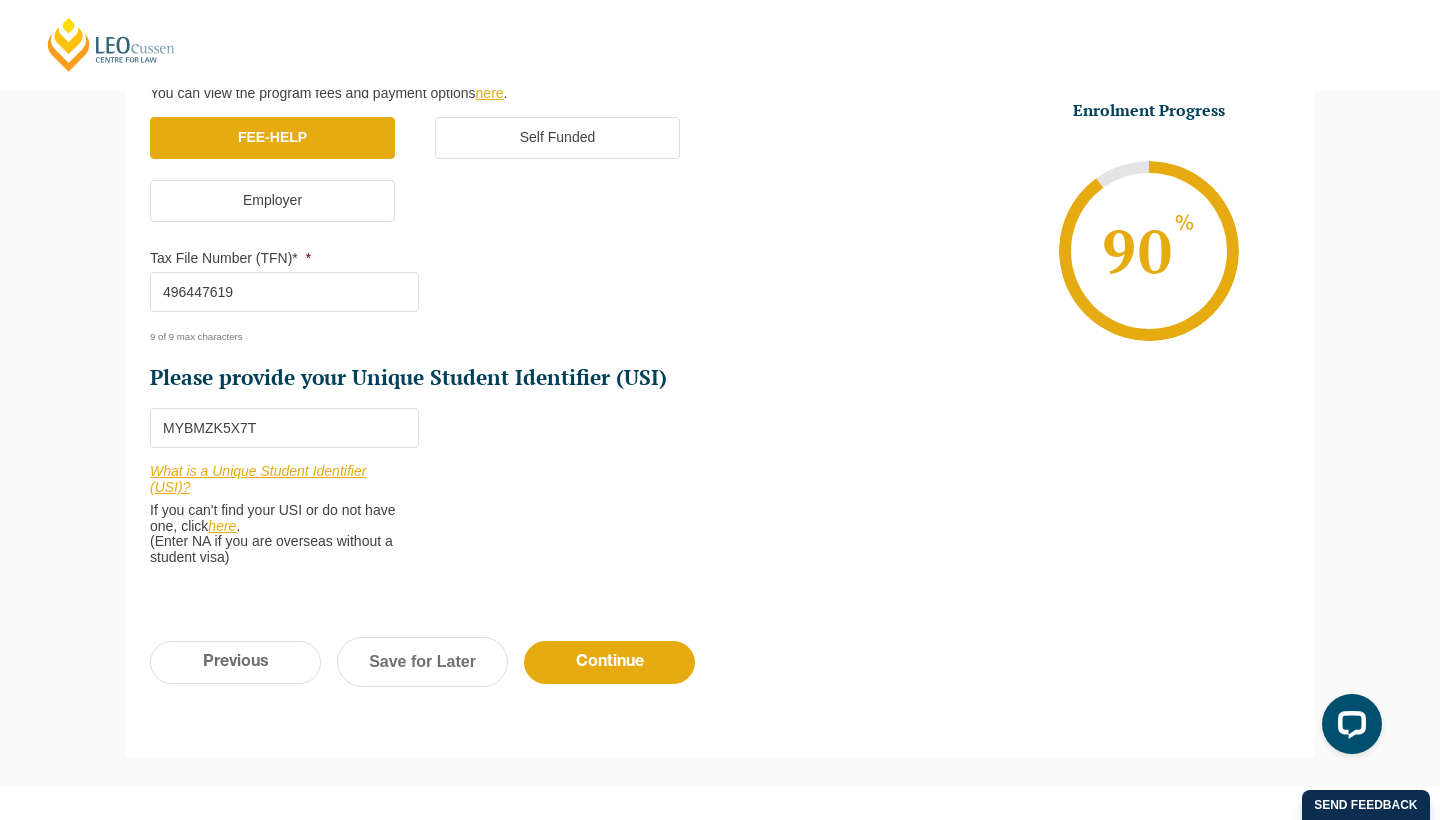 scroll, scrollTop: 663, scrollLeft: 0, axis: vertical 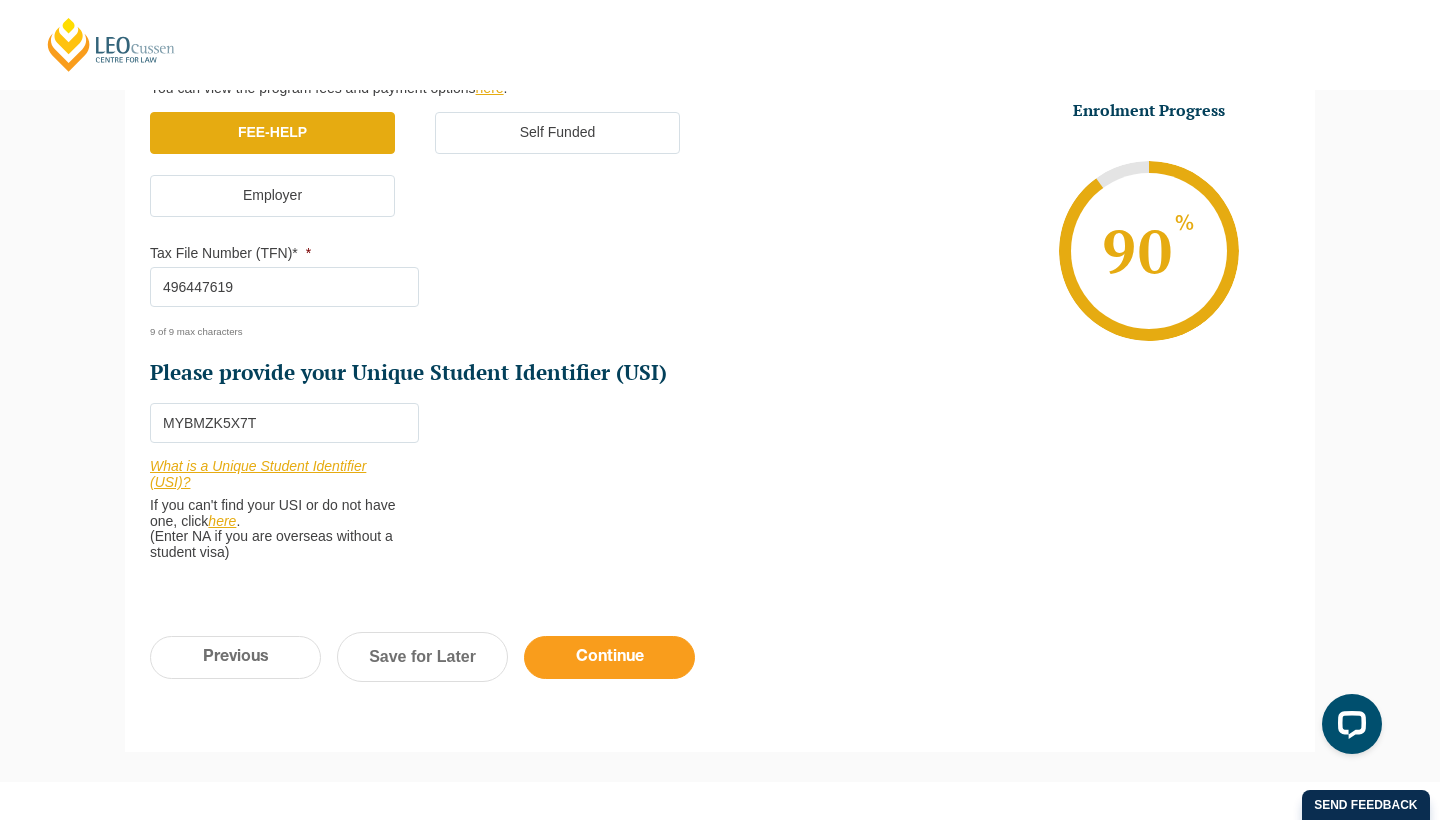 type on "MYBMZK5X7T" 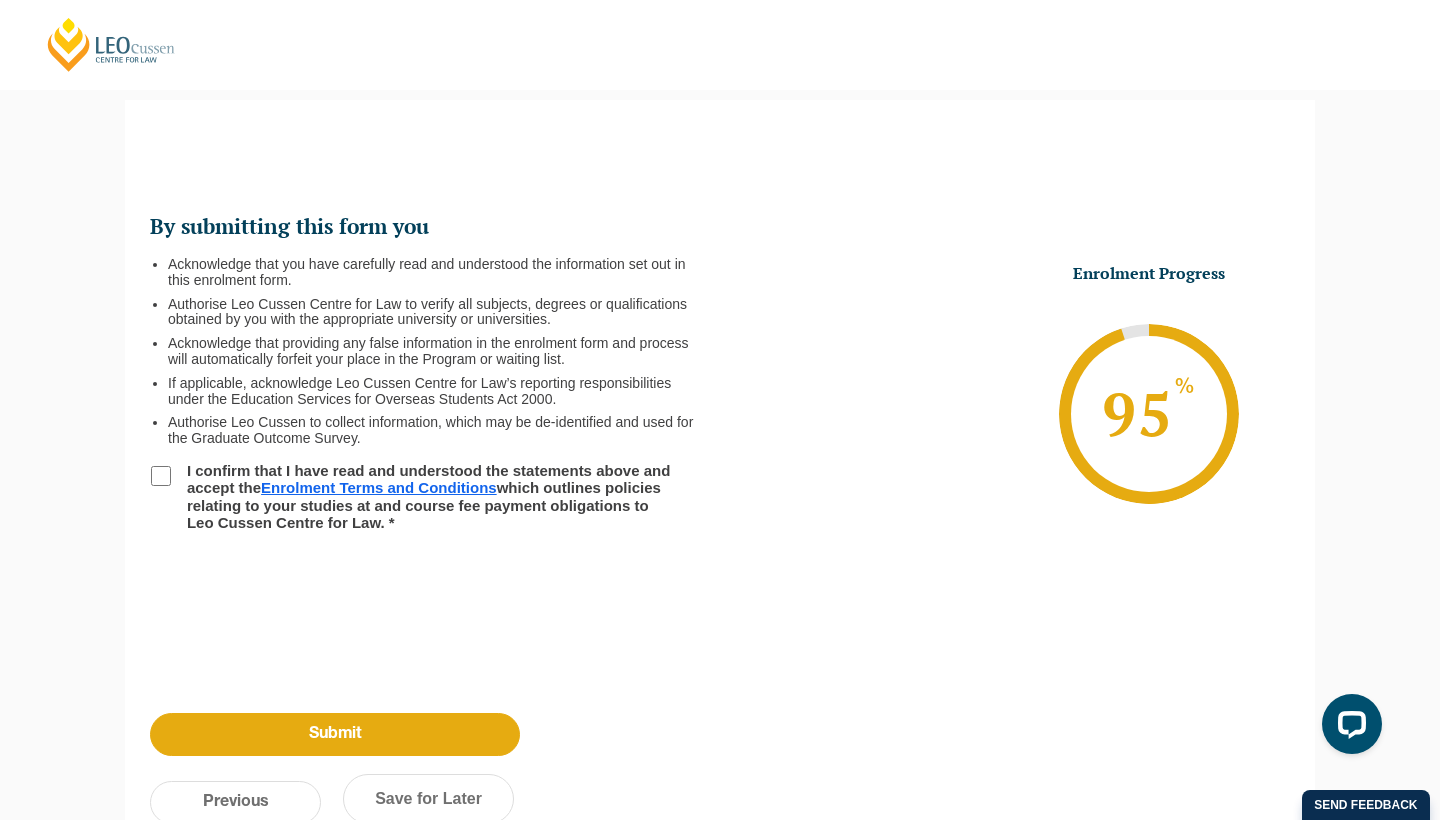 scroll, scrollTop: 0, scrollLeft: 0, axis: both 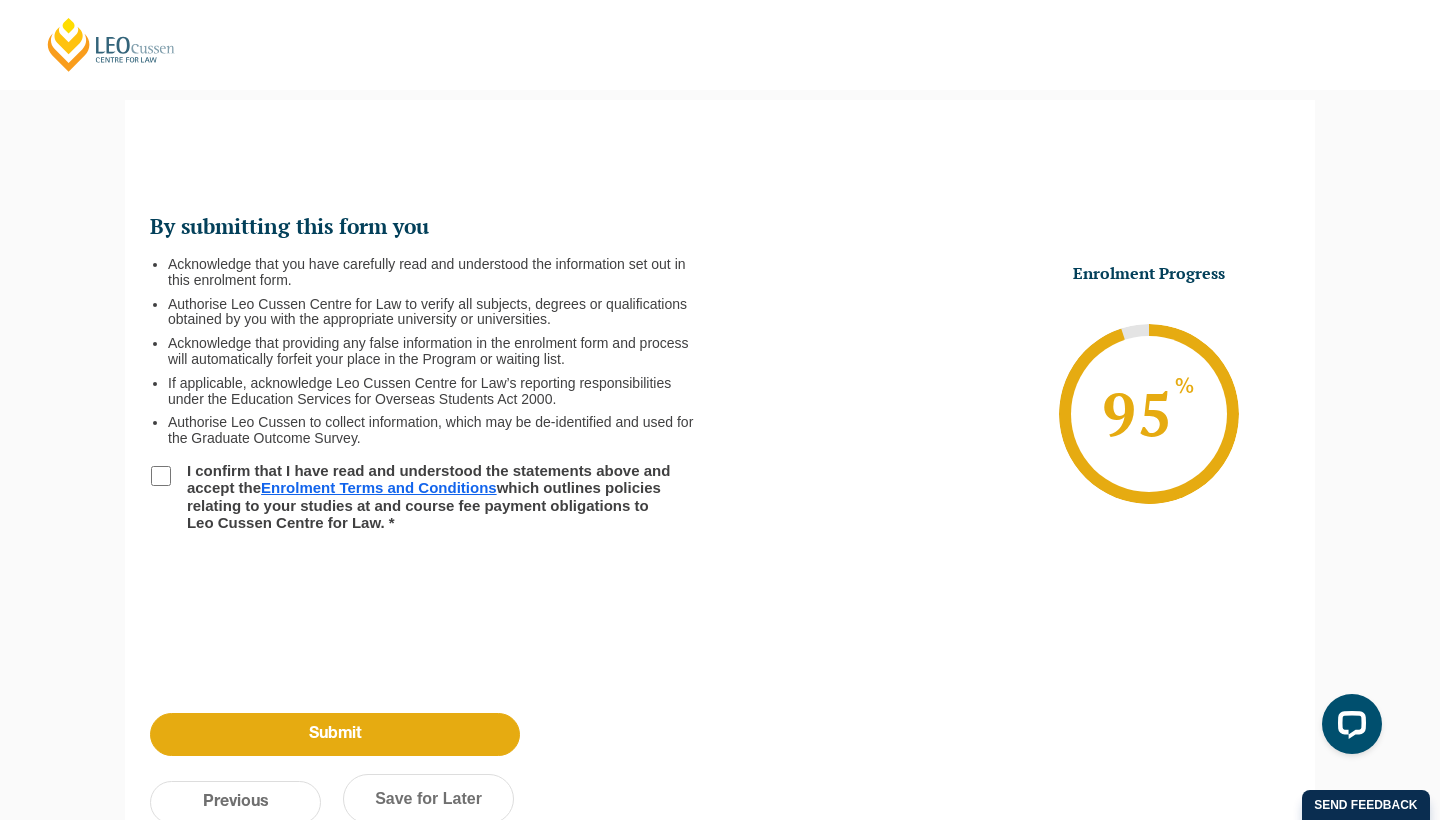click on "I confirm that I have read and understood the statements above and accept the  Enrolment Terms and Conditions  which outlines policies relating to your studies at and course fee payment obligations to Leo Cussen Centre for Law. *" at bounding box center [161, 476] 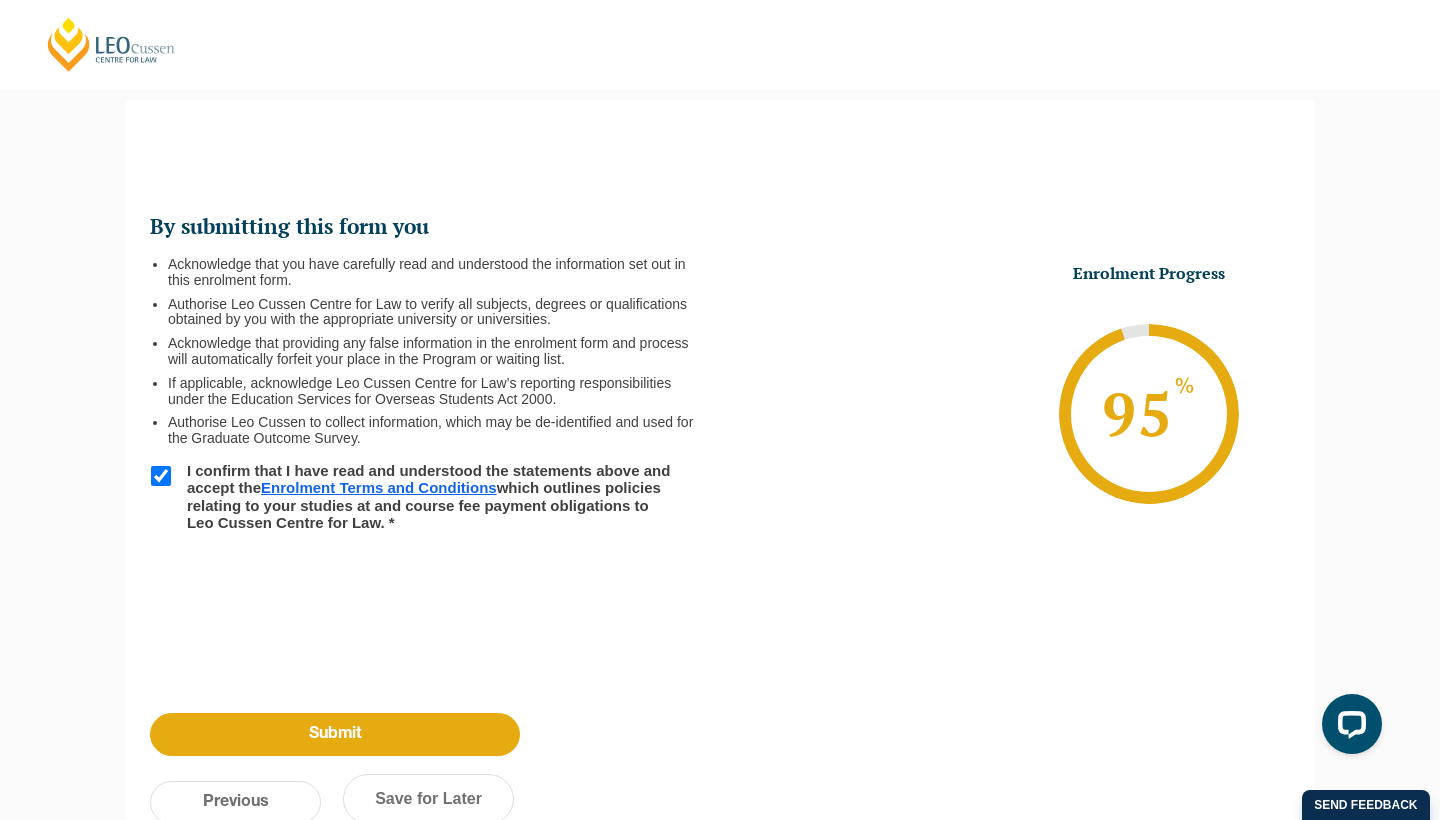 scroll, scrollTop: 379, scrollLeft: 0, axis: vertical 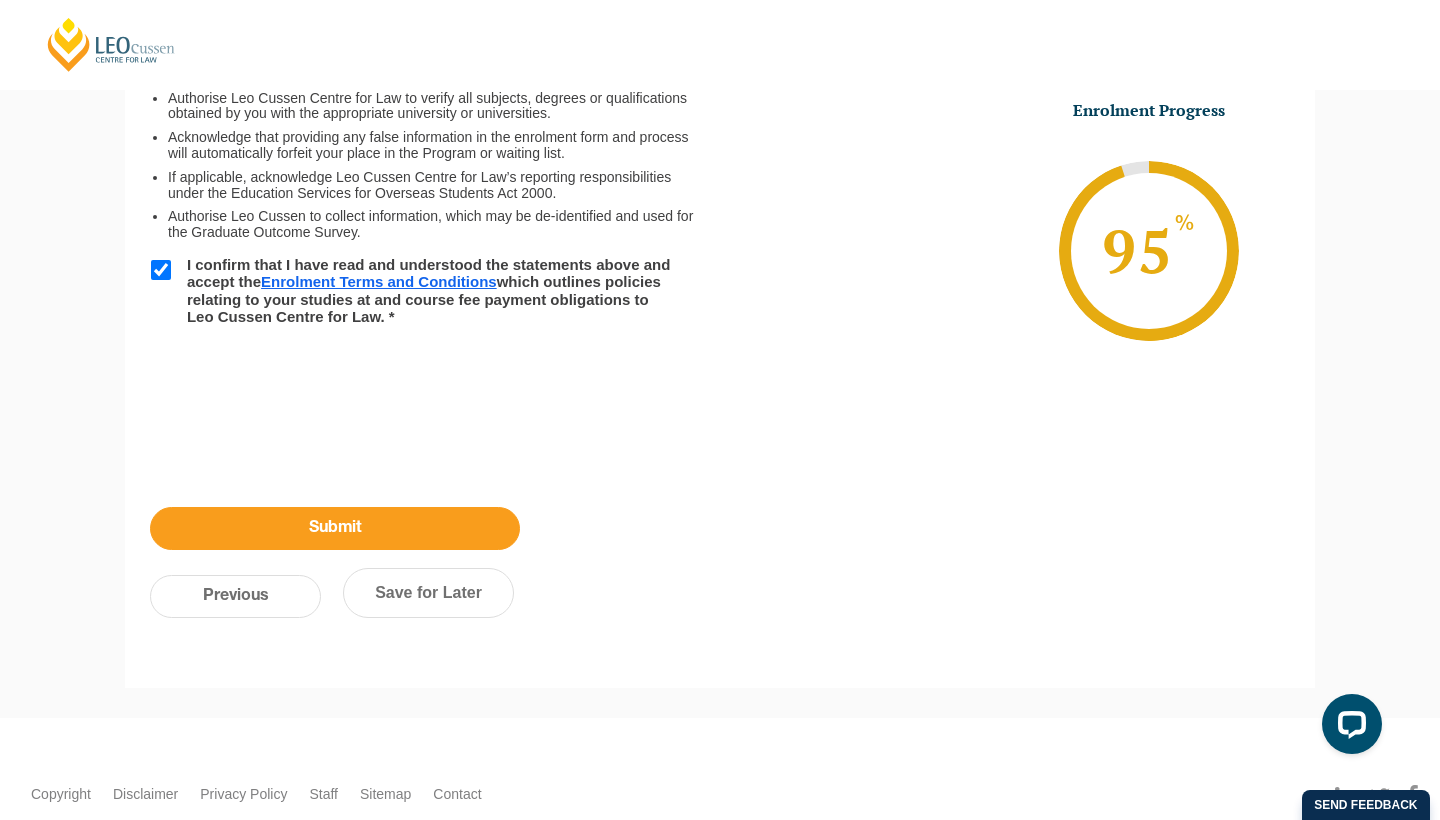 click on "Submit" at bounding box center [335, 528] 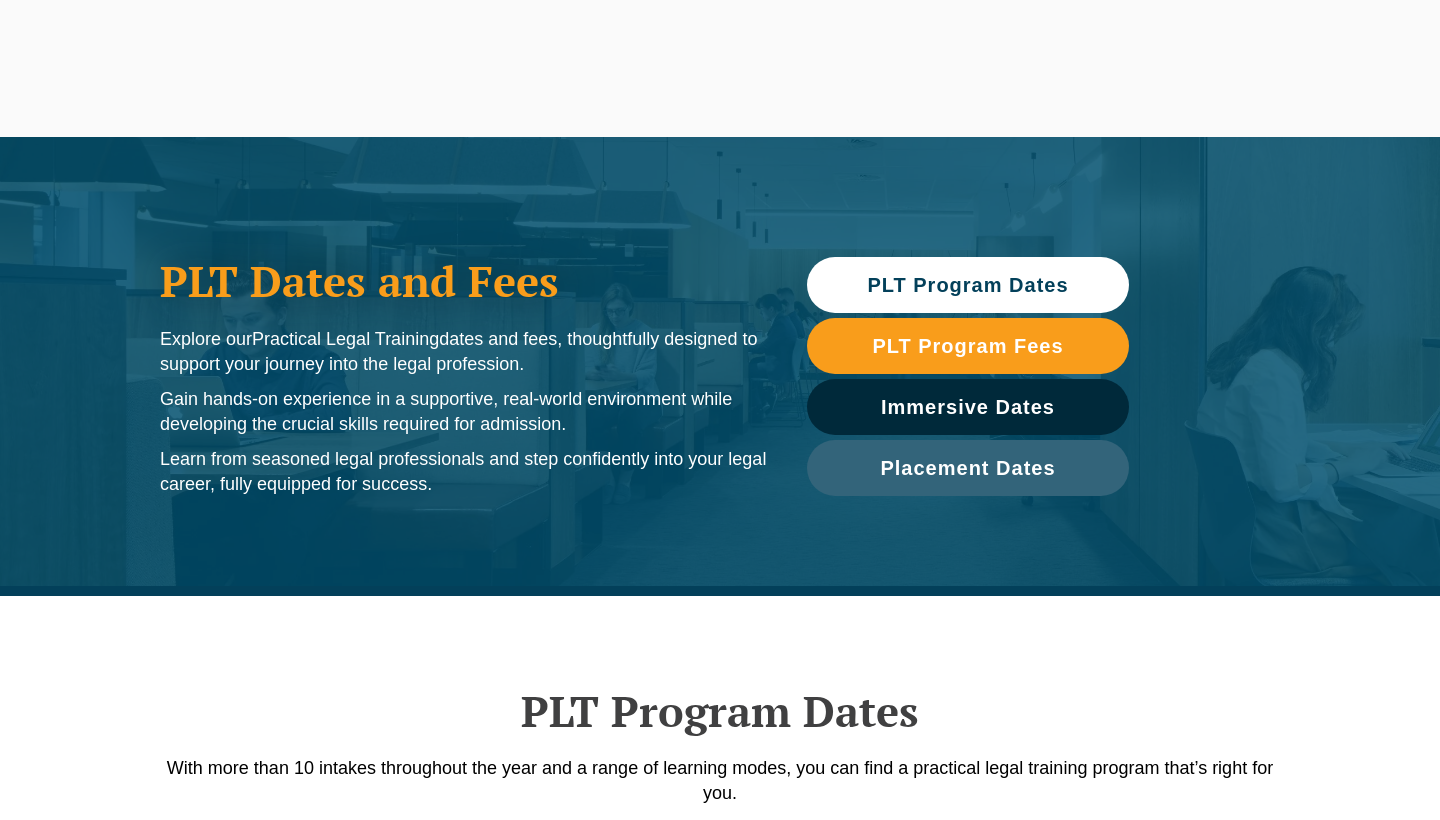 scroll, scrollTop: 0, scrollLeft: 0, axis: both 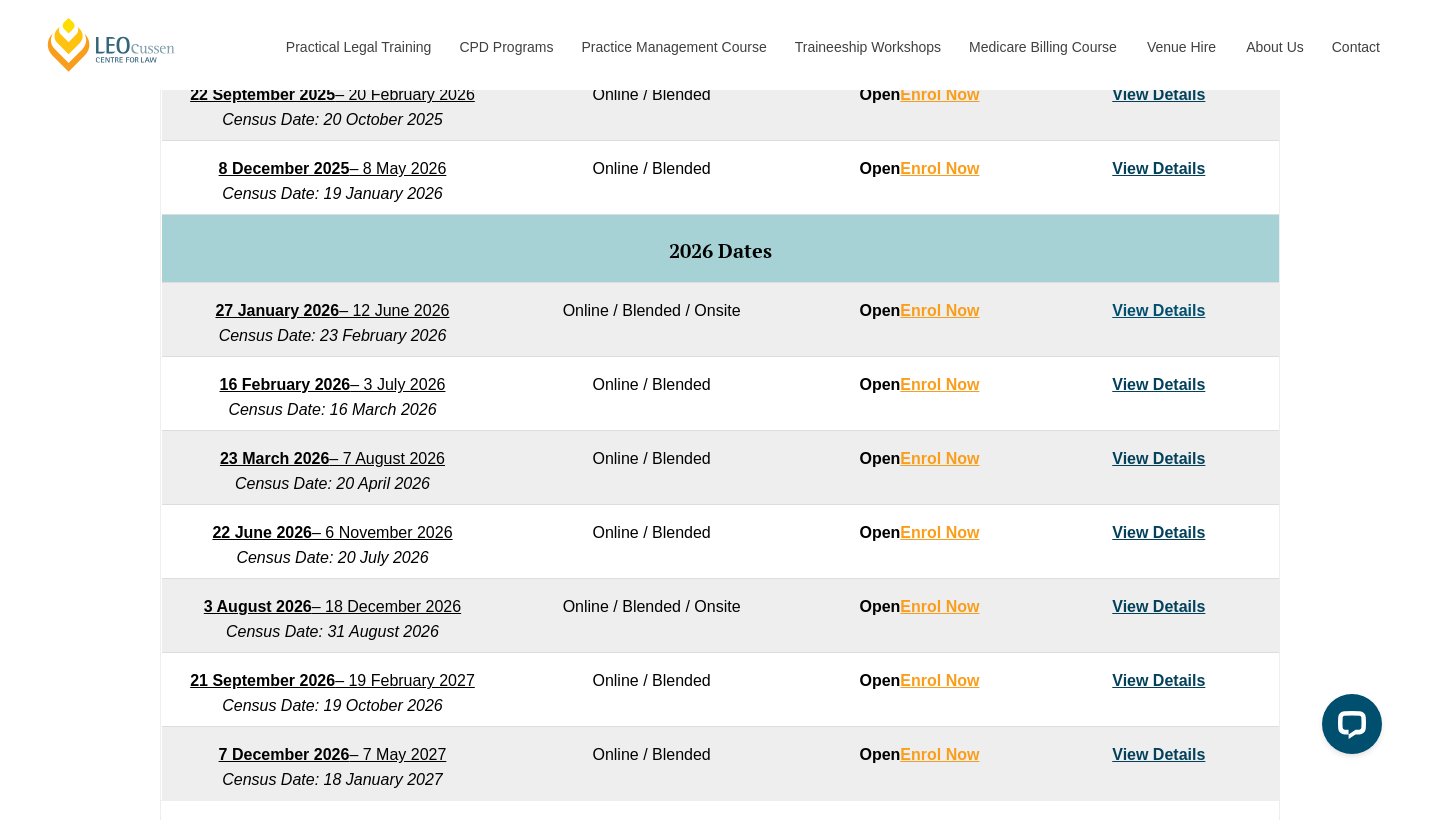 click on "16 February 2026" at bounding box center [285, 384] 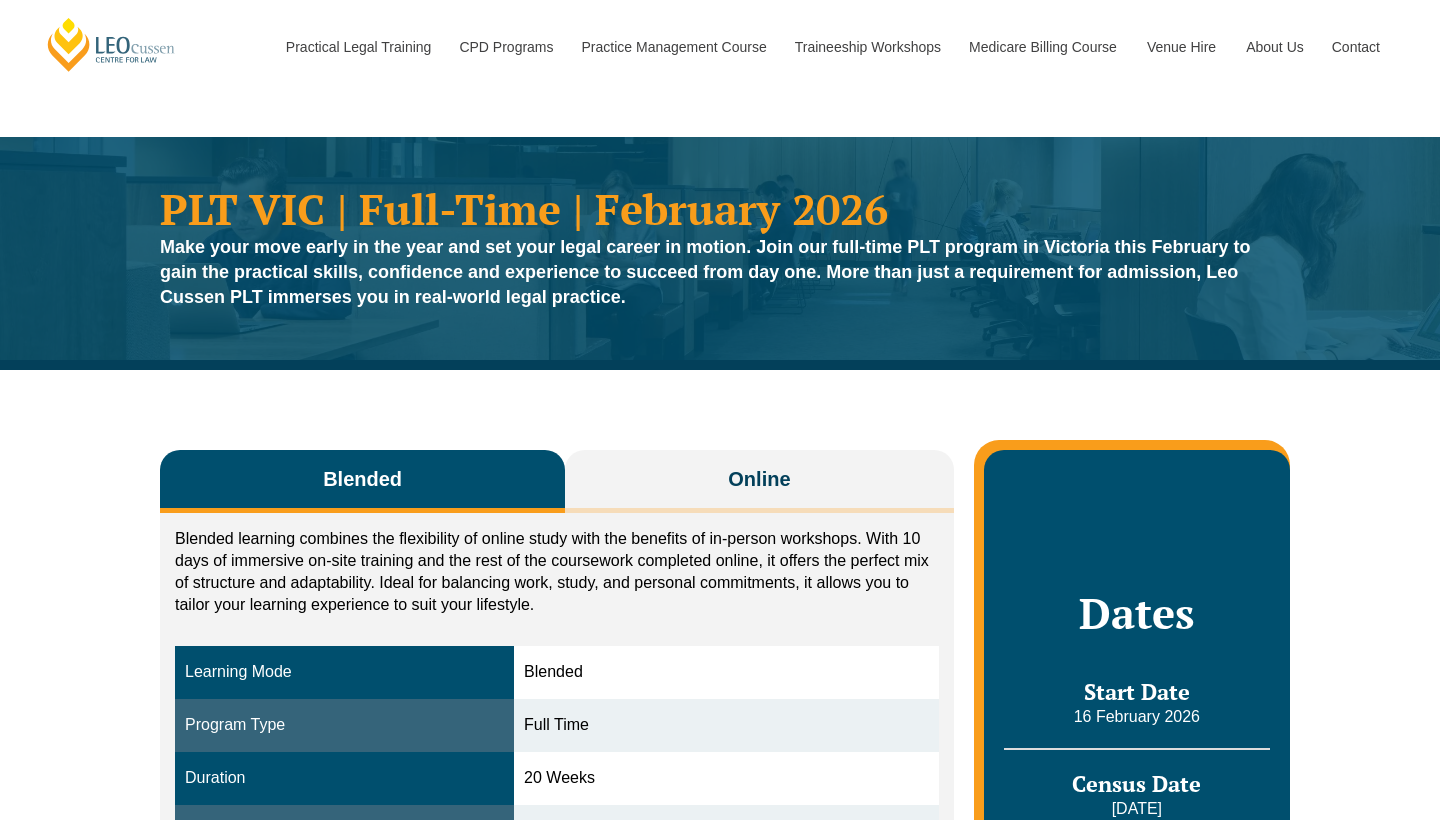 scroll, scrollTop: 598, scrollLeft: 0, axis: vertical 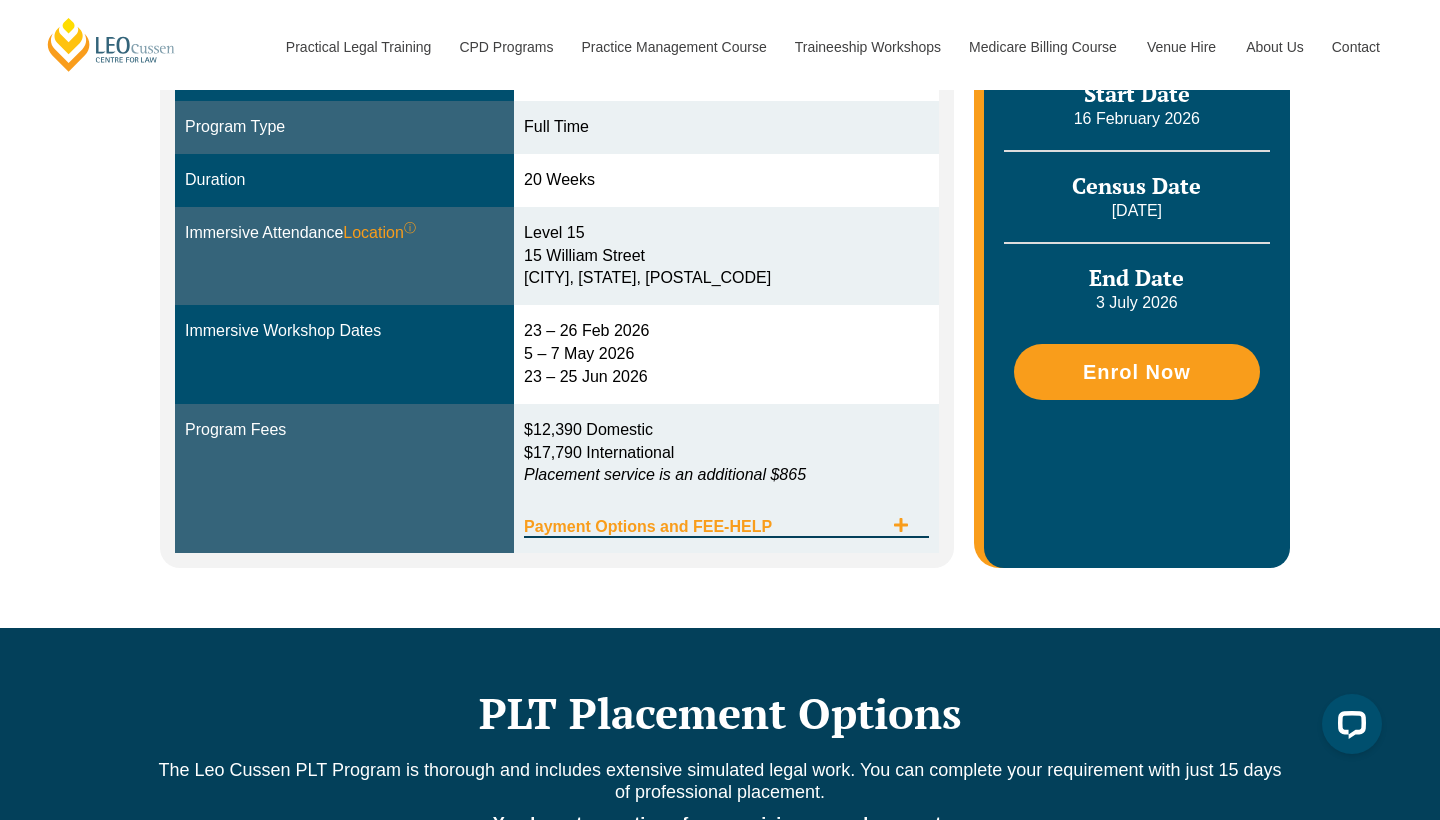 click on "Payment Options and FEE-HELP" at bounding box center [703, 527] 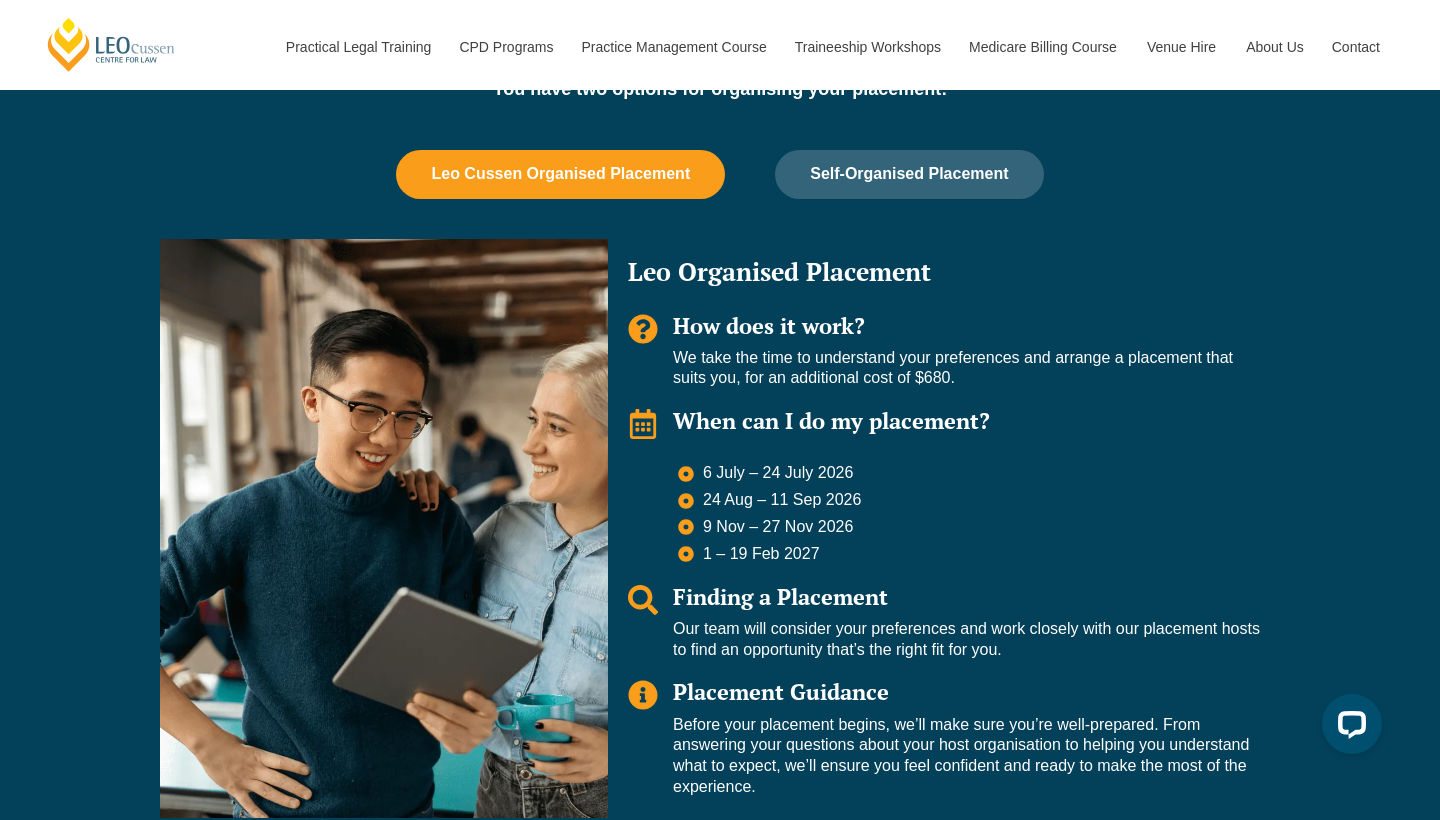 scroll, scrollTop: 1859, scrollLeft: 0, axis: vertical 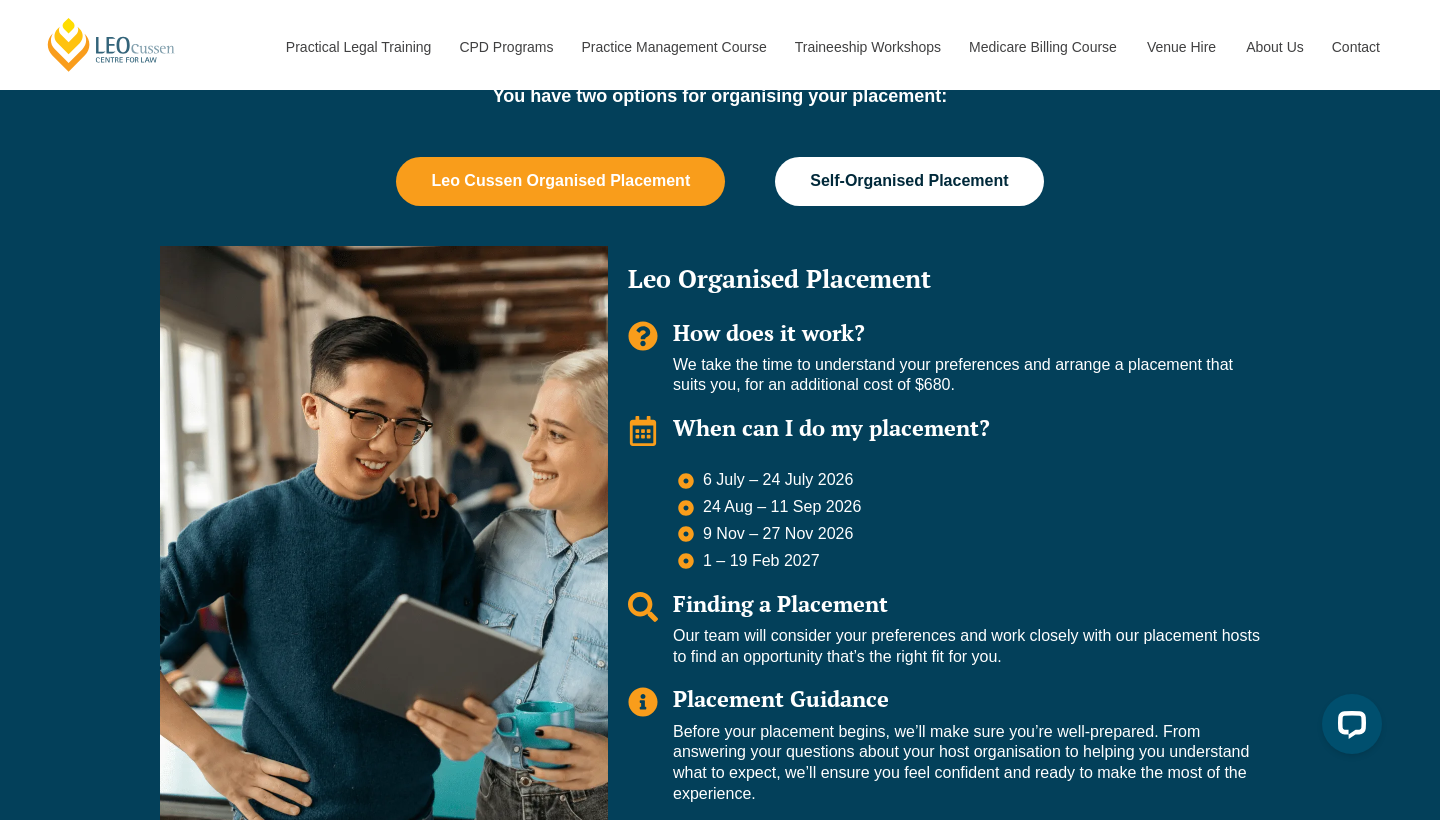 click on "Self-Organised Placement" at bounding box center (909, 181) 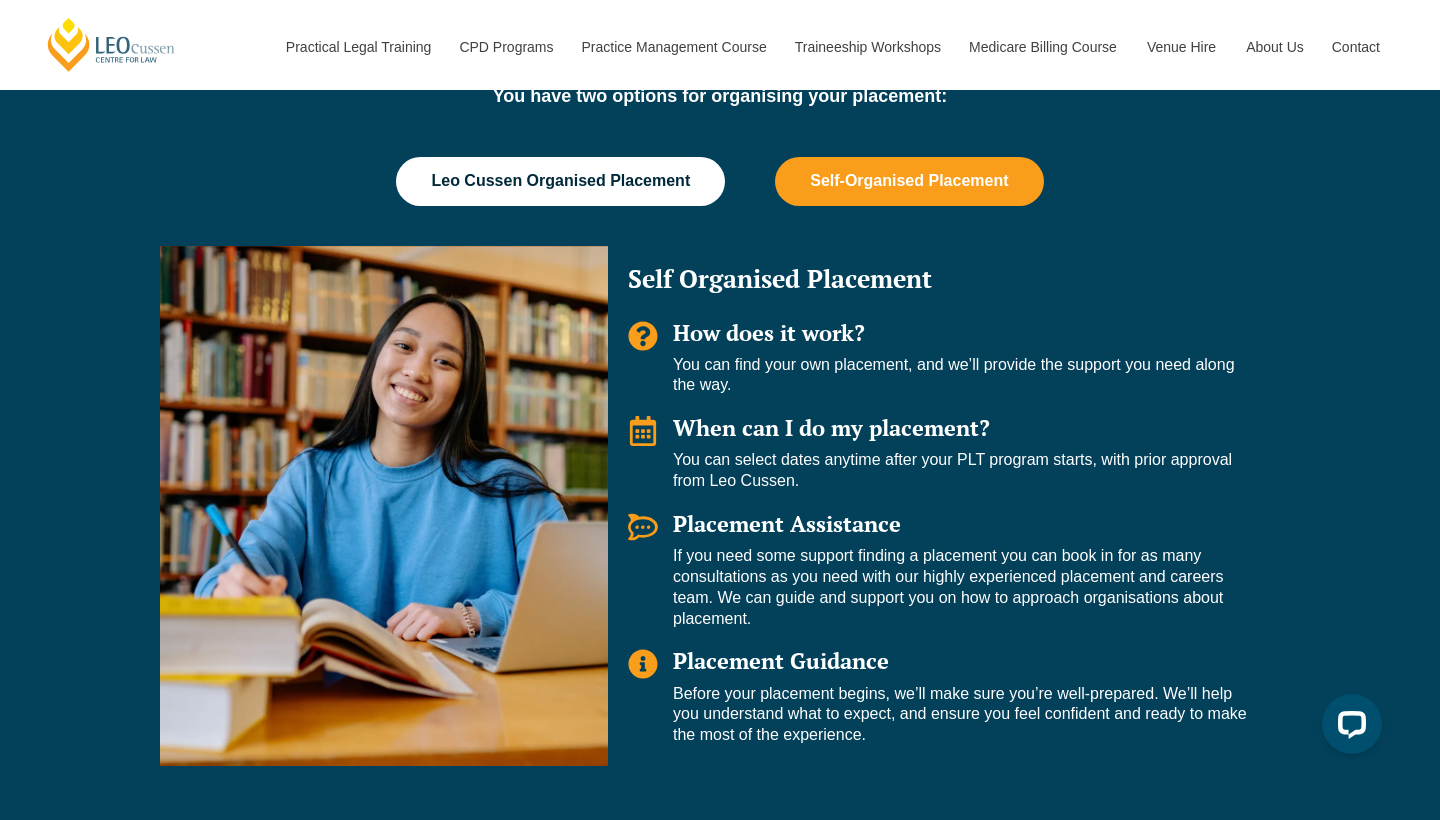 click on "Leo Cussen Organised Placement" at bounding box center (560, 181) 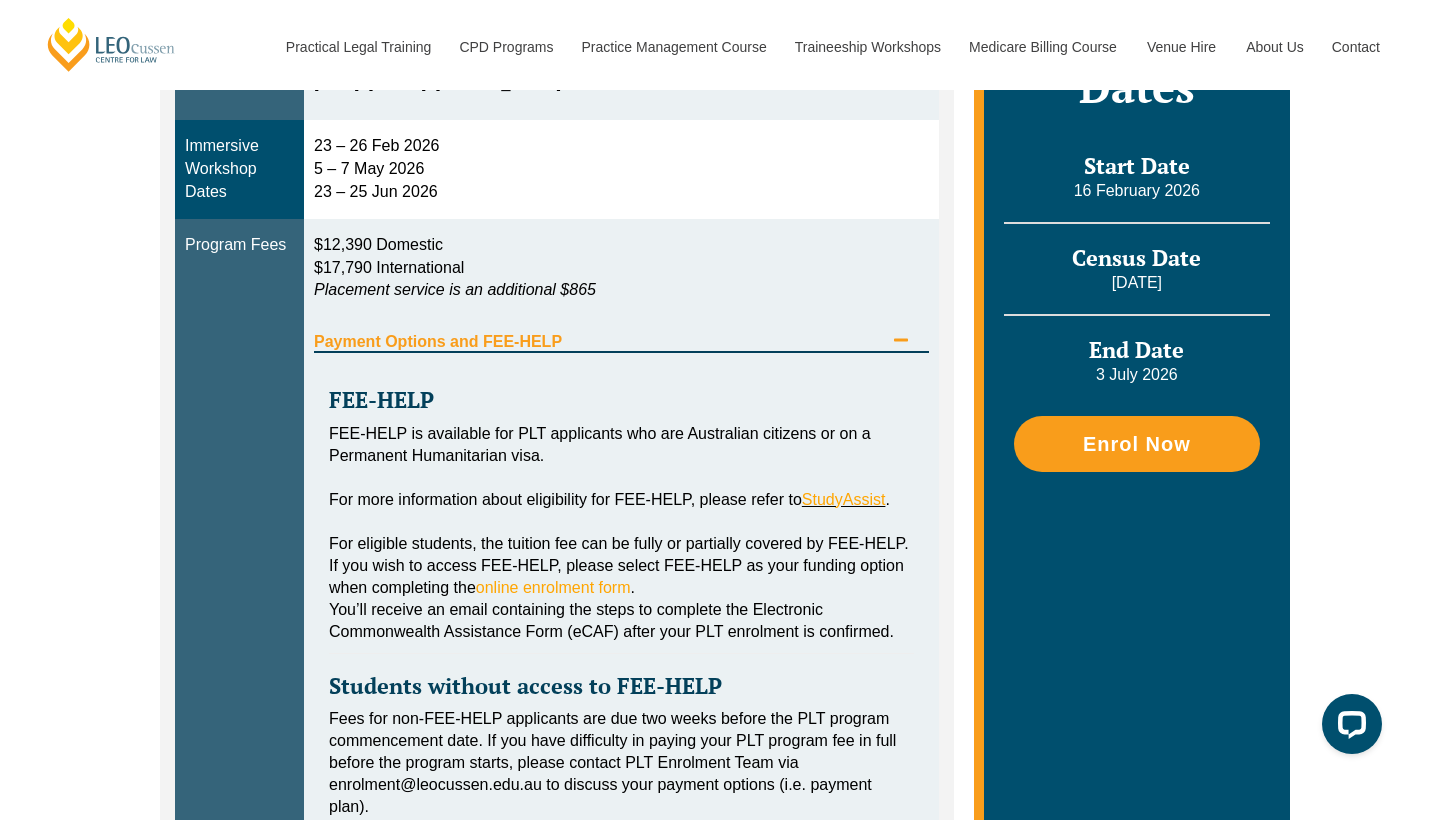 scroll, scrollTop: 793, scrollLeft: 0, axis: vertical 